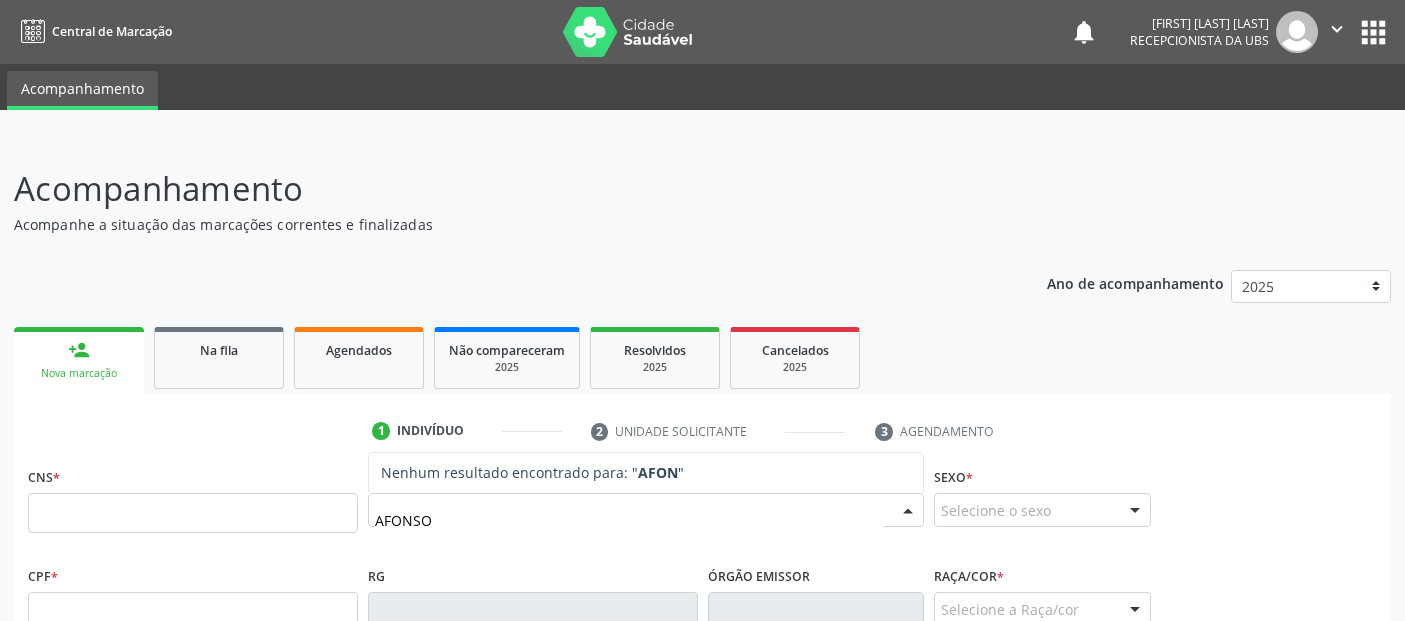 scroll, scrollTop: 0, scrollLeft: 0, axis: both 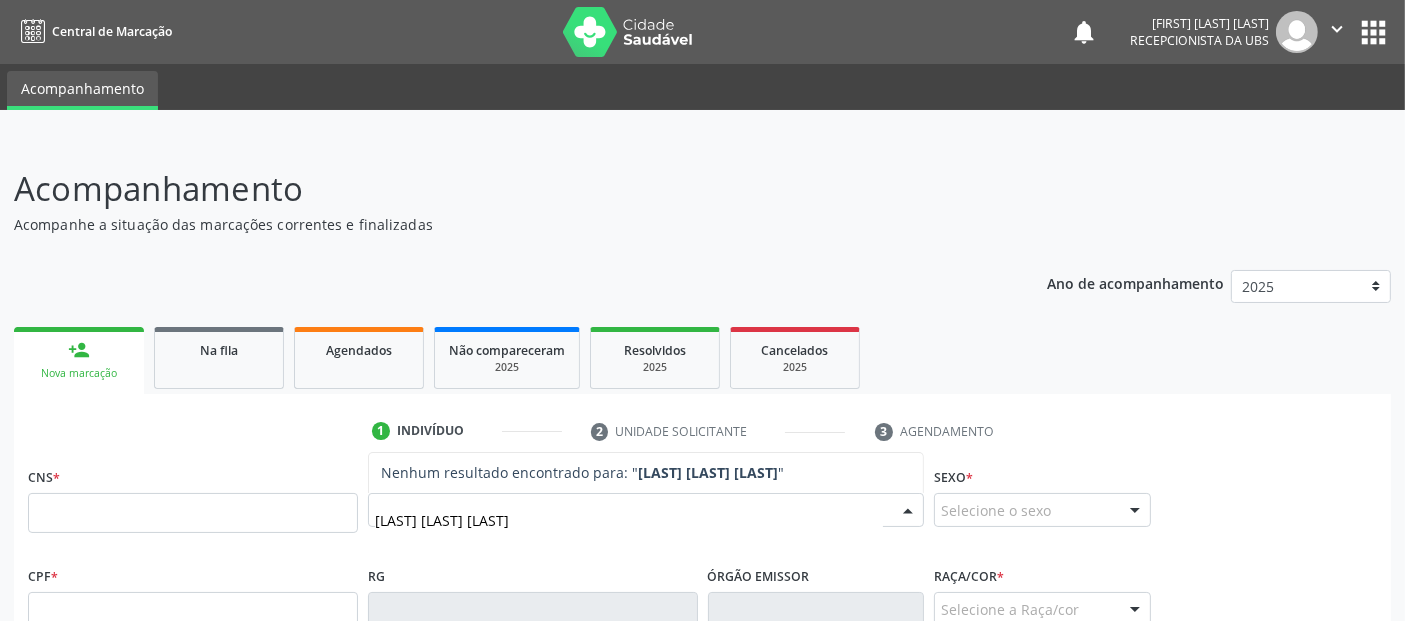 type on "[LAST] [LAST] [LAST]" 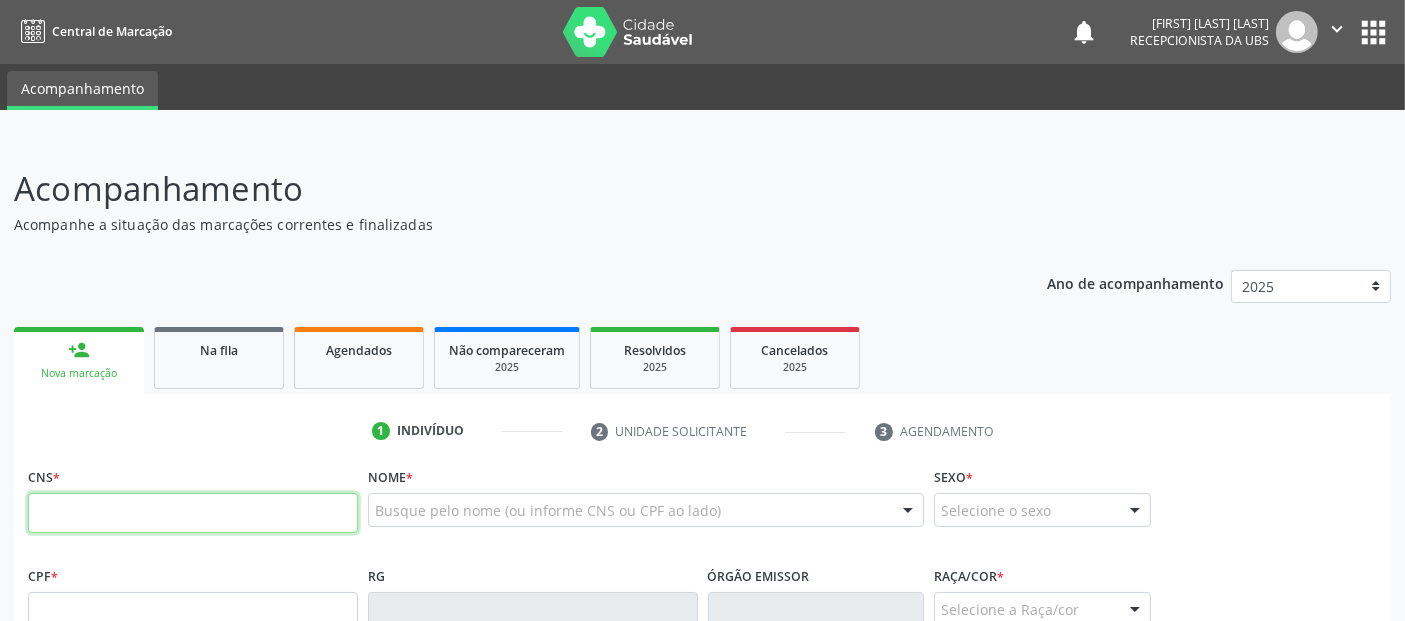 click at bounding box center (193, 513) 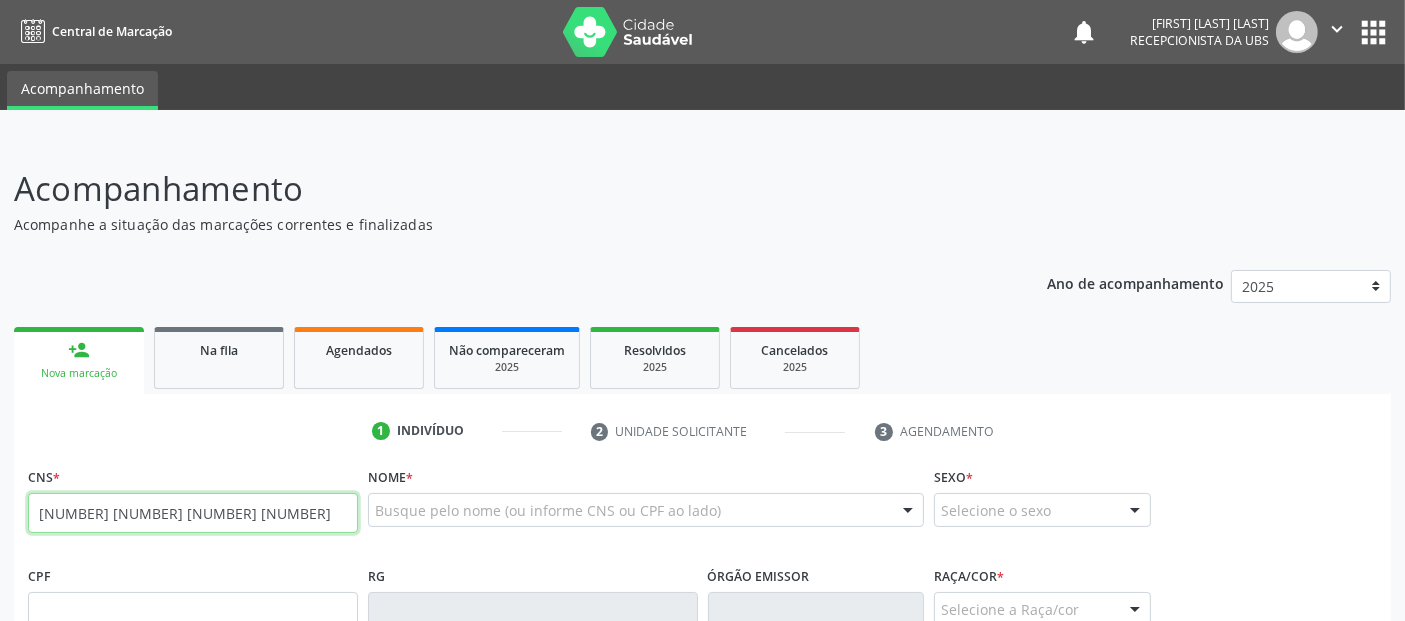 type on "[NUMBER] [NUMBER] [NUMBER] [NUMBER]" 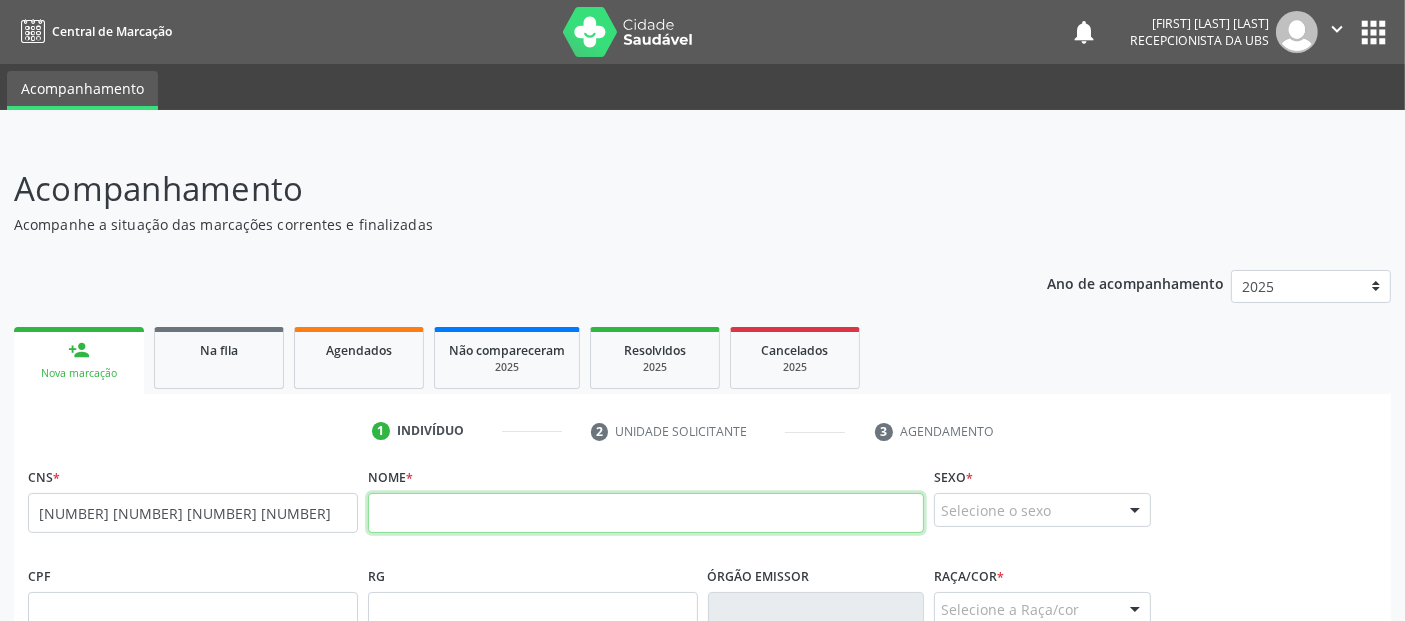 click at bounding box center [646, 513] 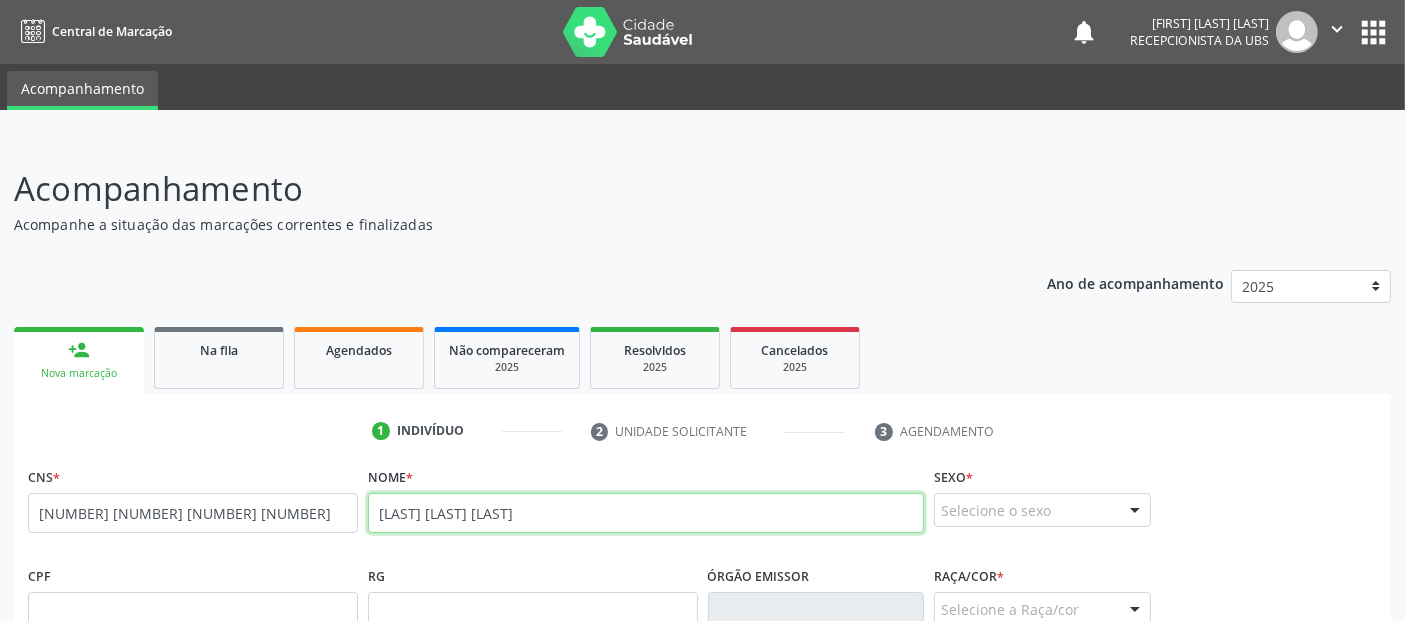 type on "[LAST] [LAST] [LAST]" 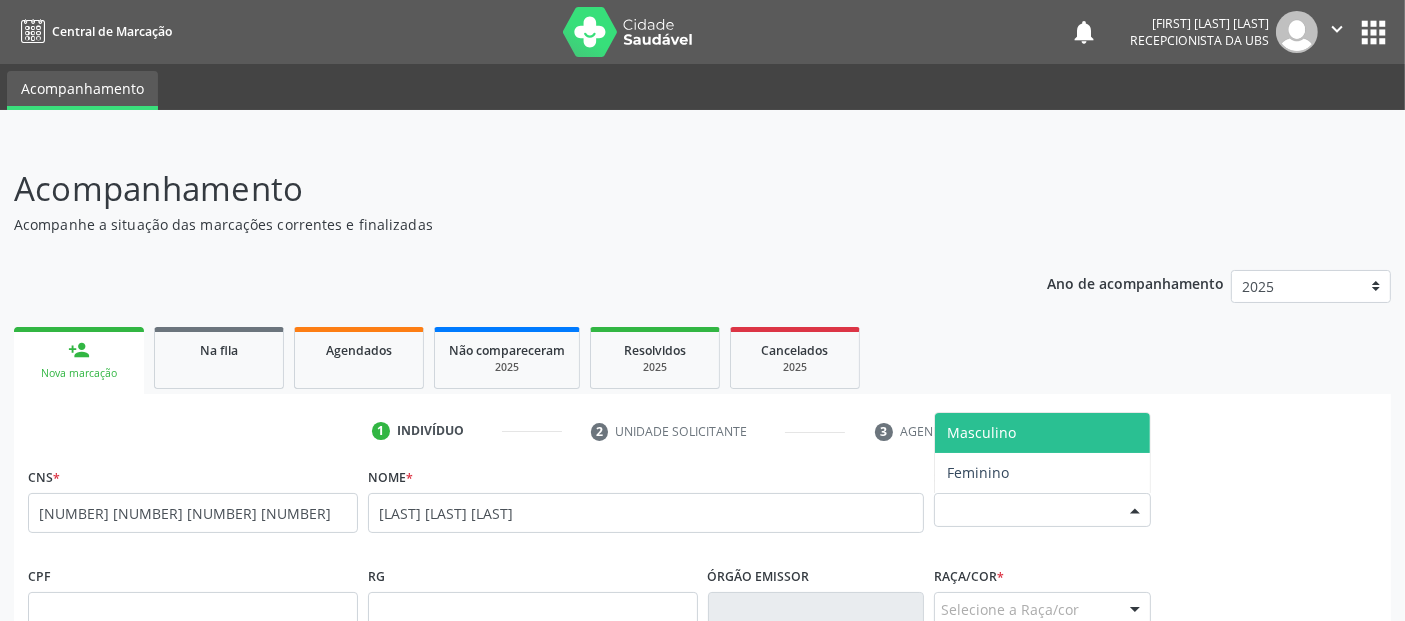click on "Selecione o sexo" at bounding box center [1042, 510] 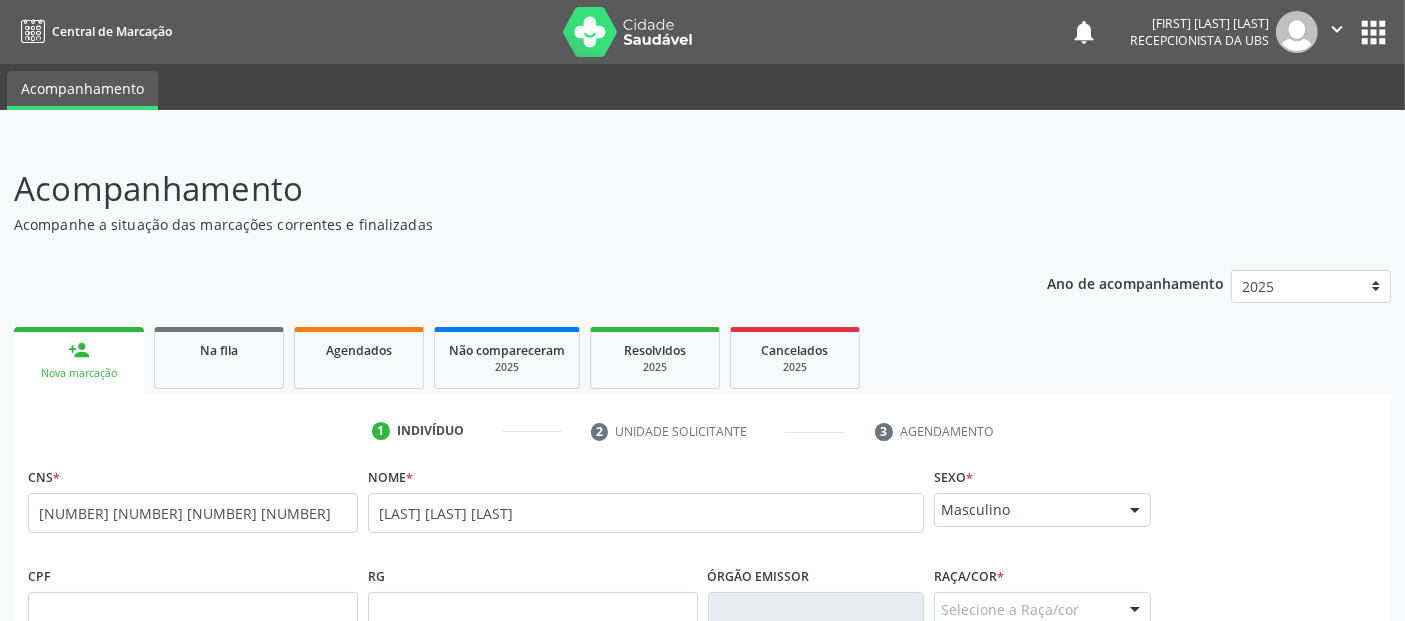 drag, startPoint x: 1192, startPoint y: 432, endPoint x: 1219, endPoint y: 518, distance: 90.13878 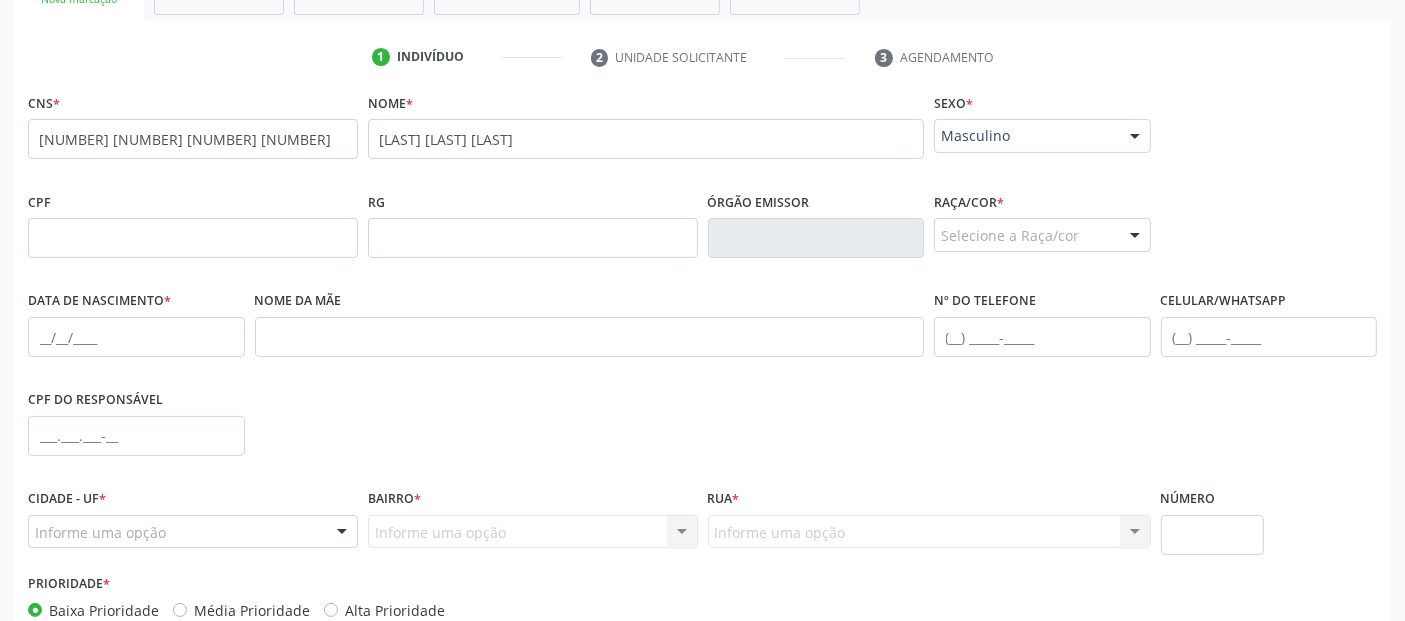 scroll, scrollTop: 391, scrollLeft: 0, axis: vertical 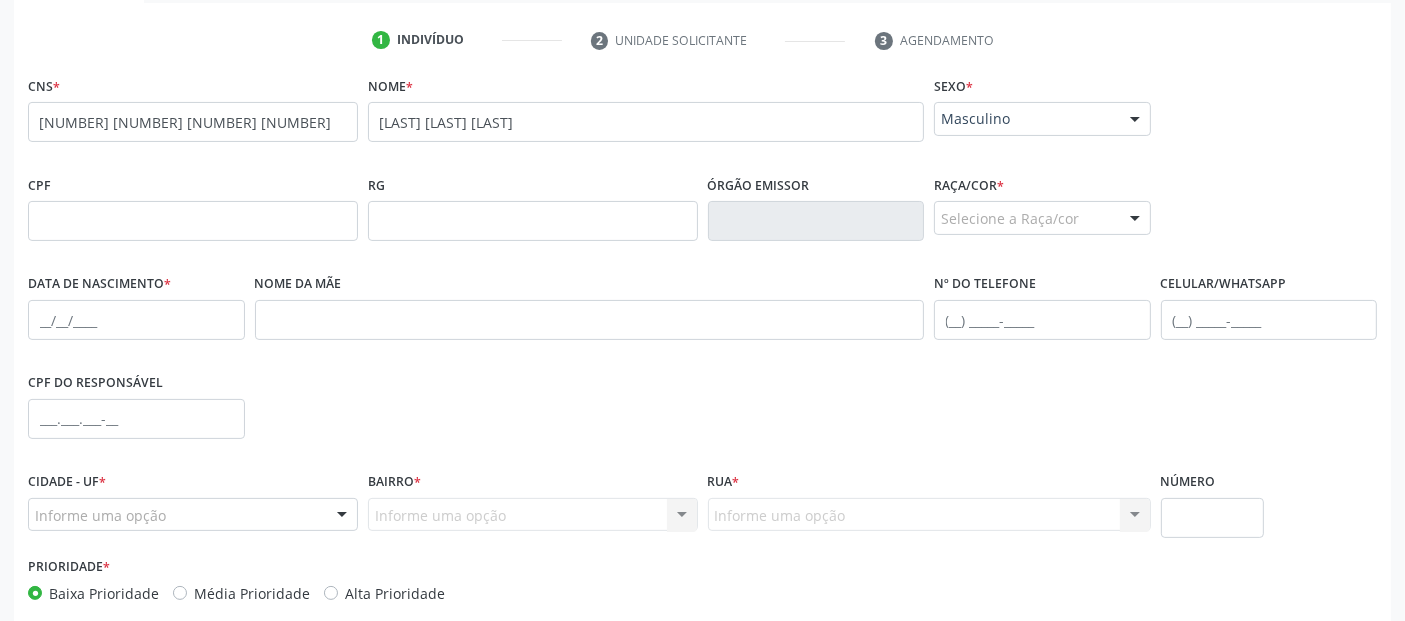 click on "Selecione a Raça/cor" at bounding box center [1042, 218] 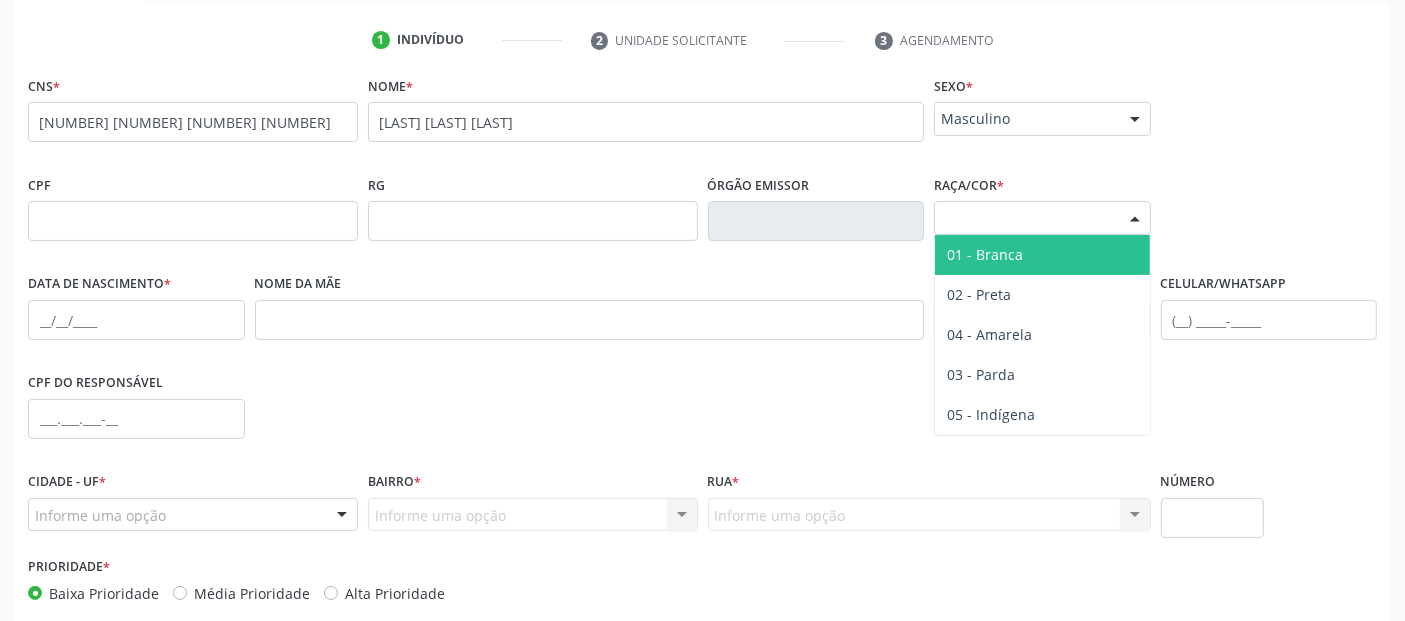 click on "01 - Branca" at bounding box center [985, 254] 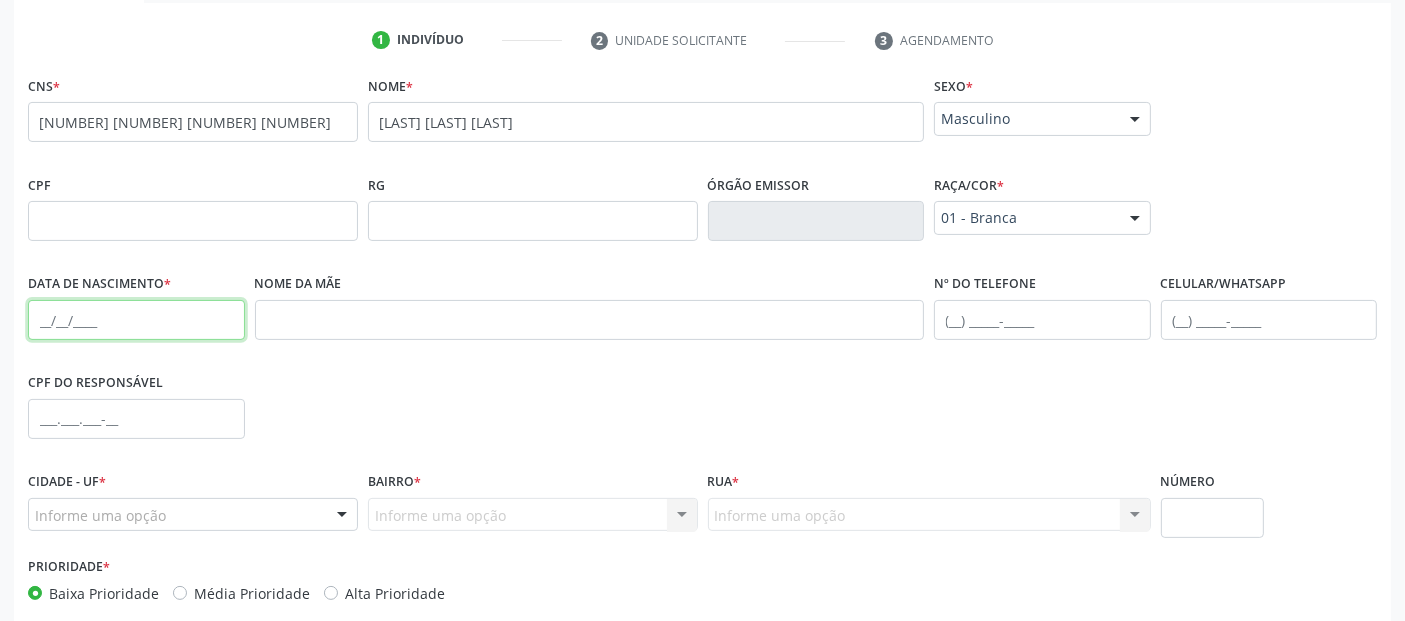 click at bounding box center (136, 320) 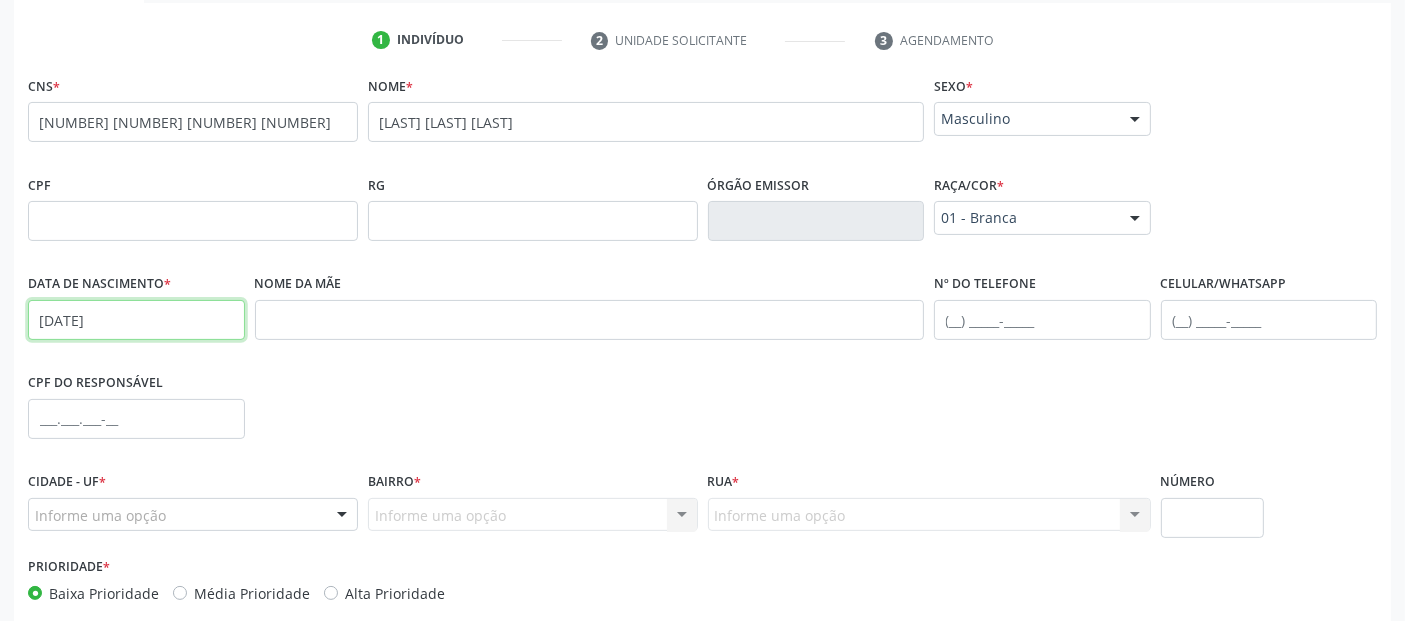 type on "[DATE]" 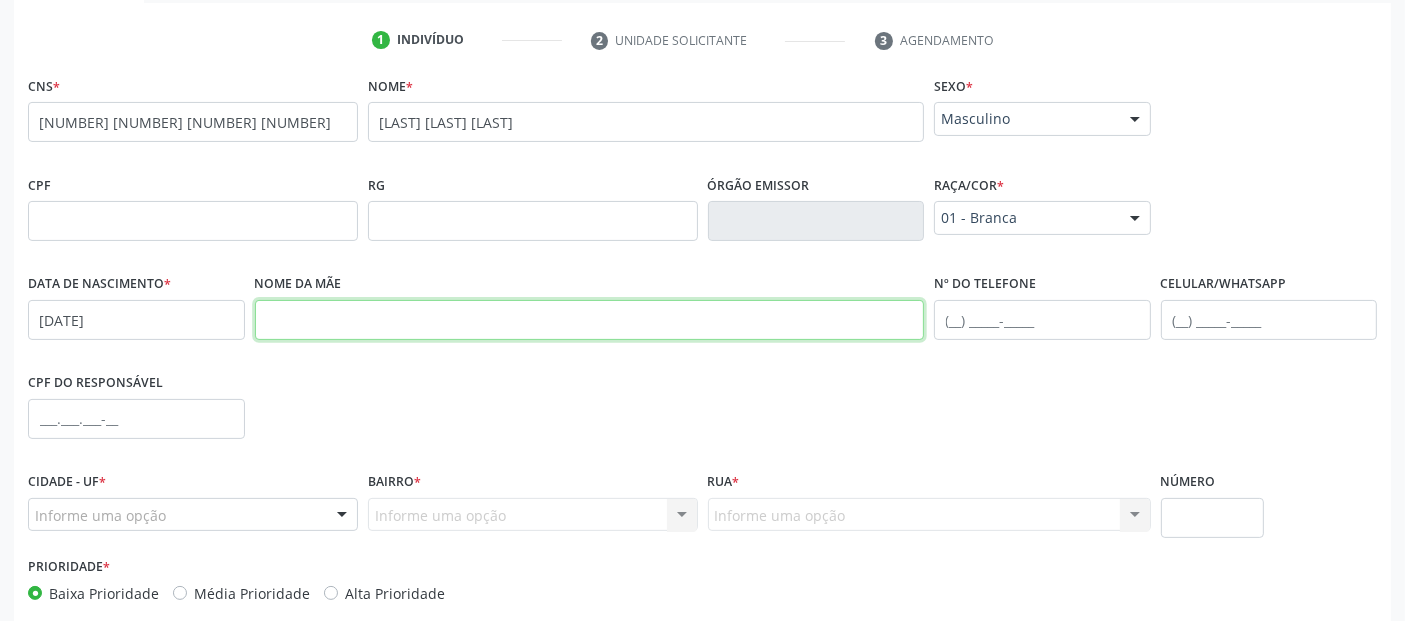click at bounding box center (590, 320) 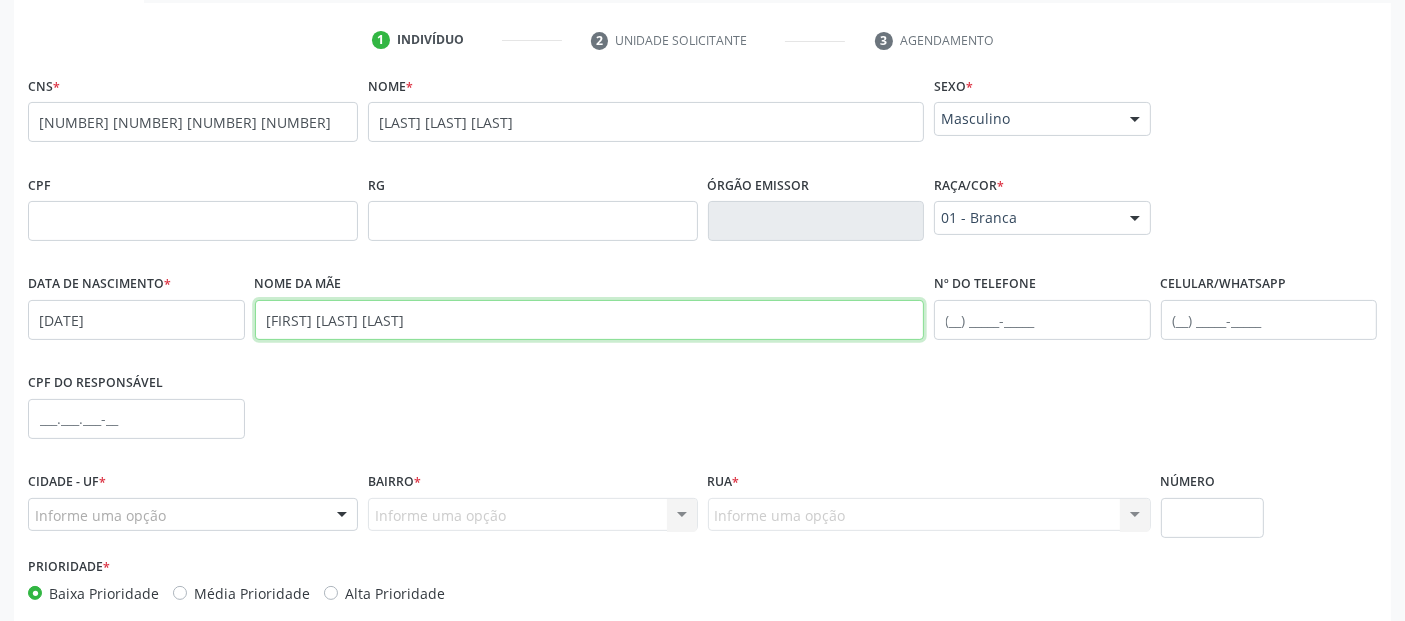 type on "[FIRST] [LAST] [LAST]" 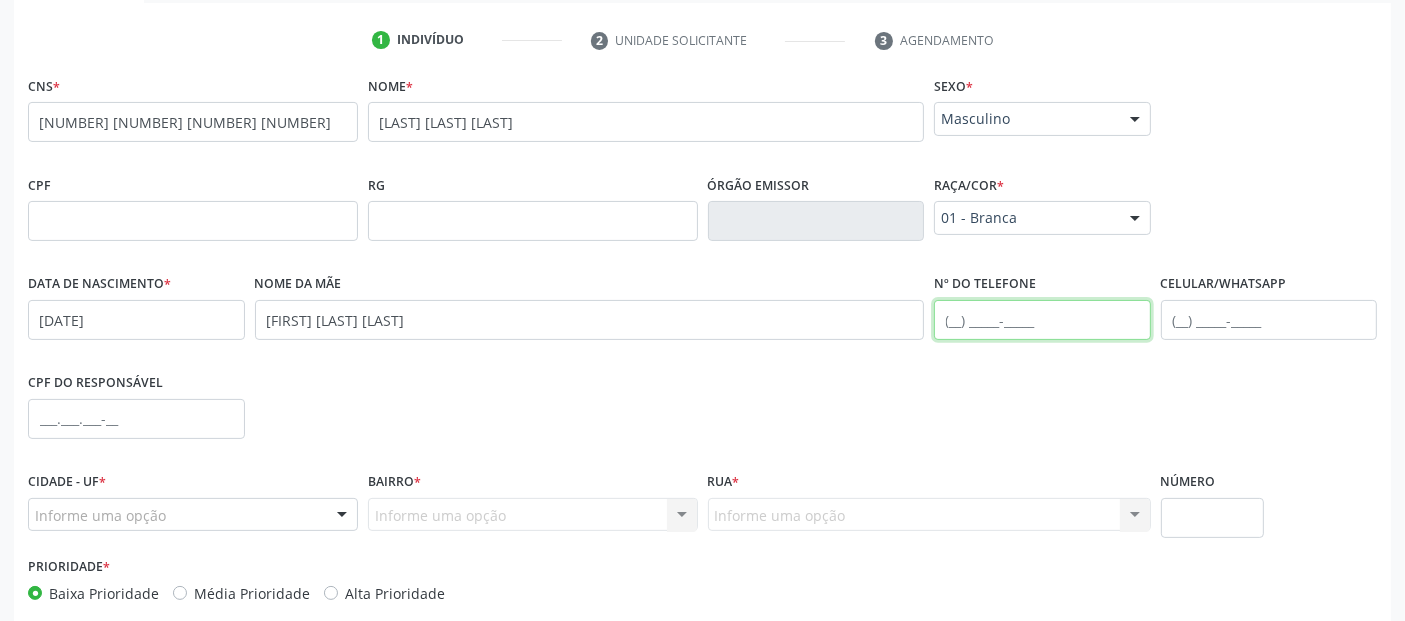 click at bounding box center (1042, 320) 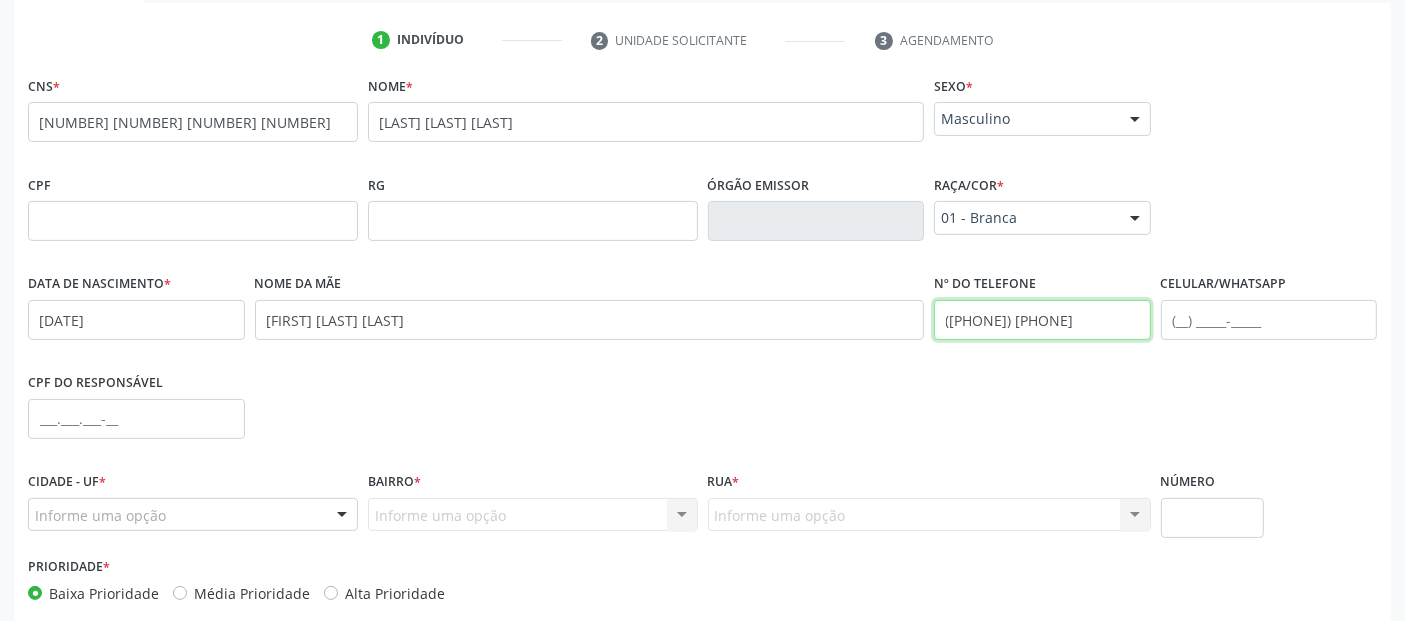type on "([PHONE]) [PHONE]" 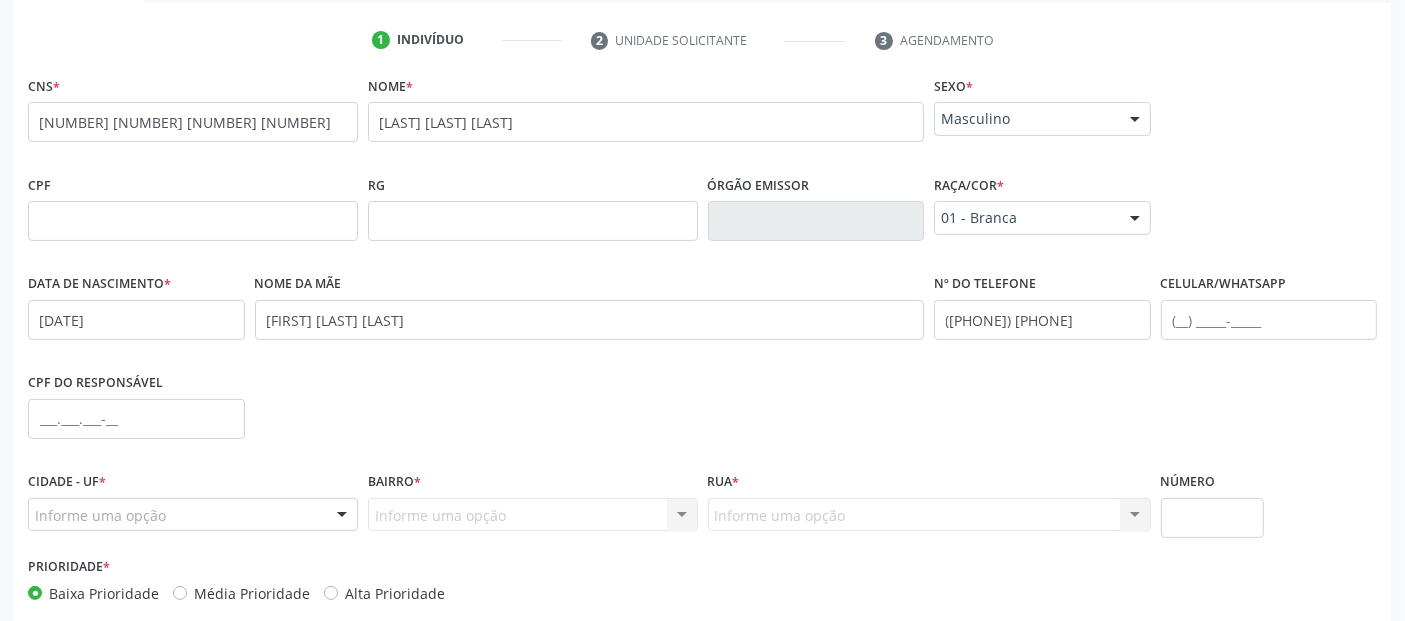 click on "Informe uma opção" at bounding box center (193, 515) 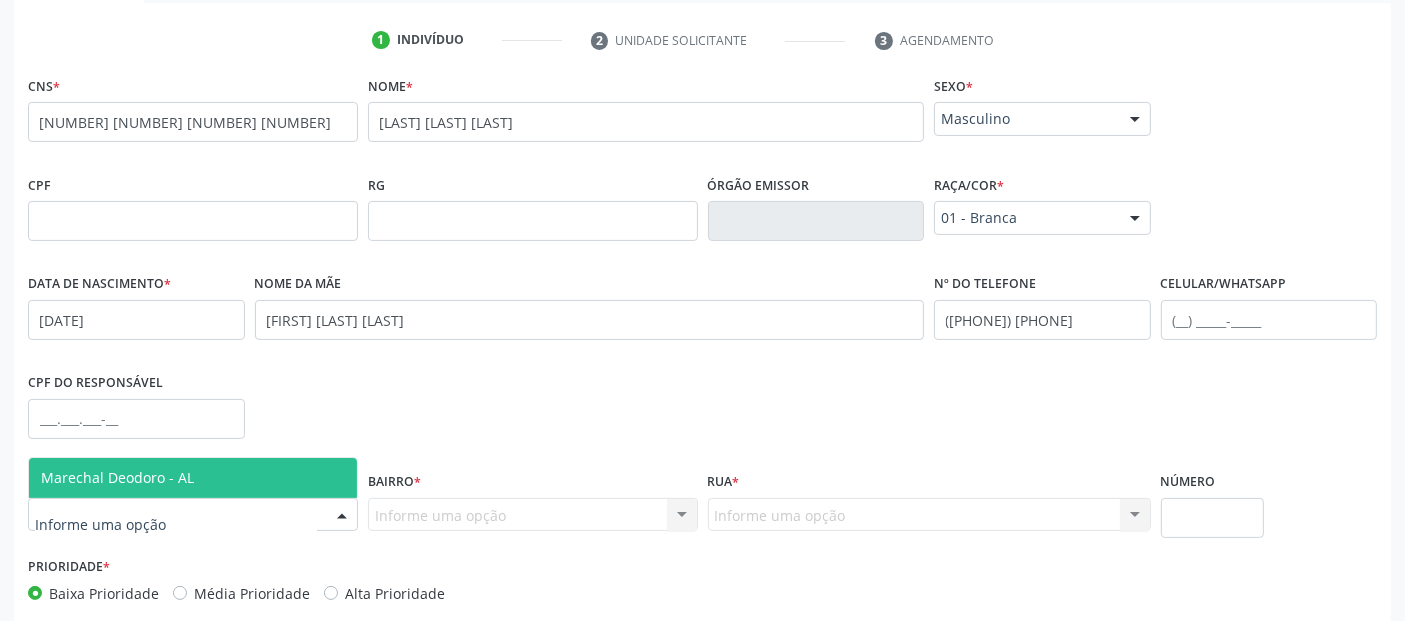 click on "Marechal Deodoro - AL" at bounding box center [193, 478] 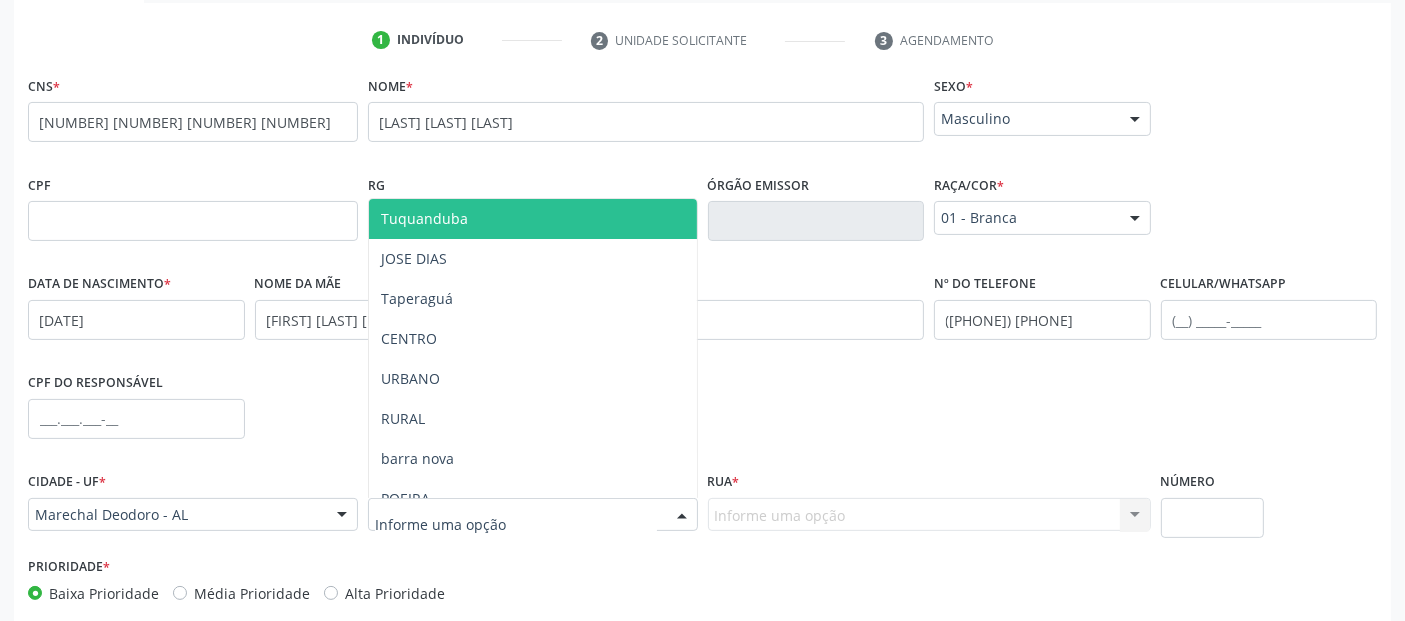click at bounding box center [516, 525] 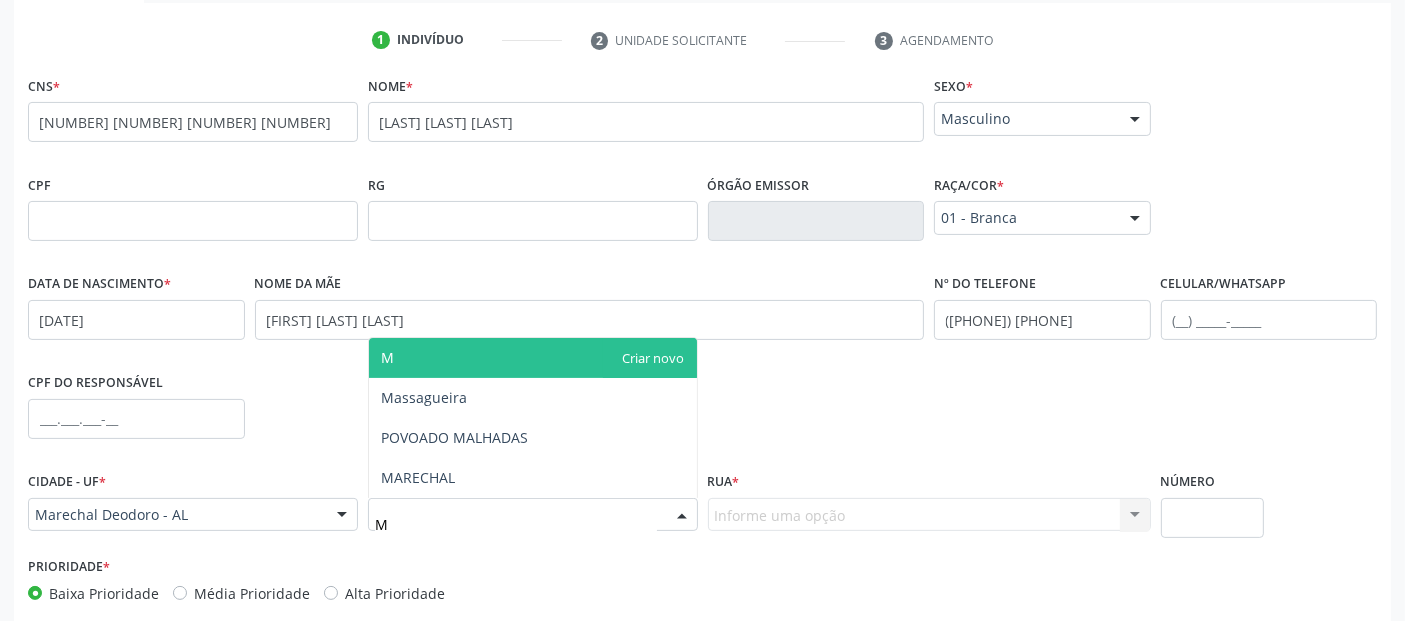 type on "MA" 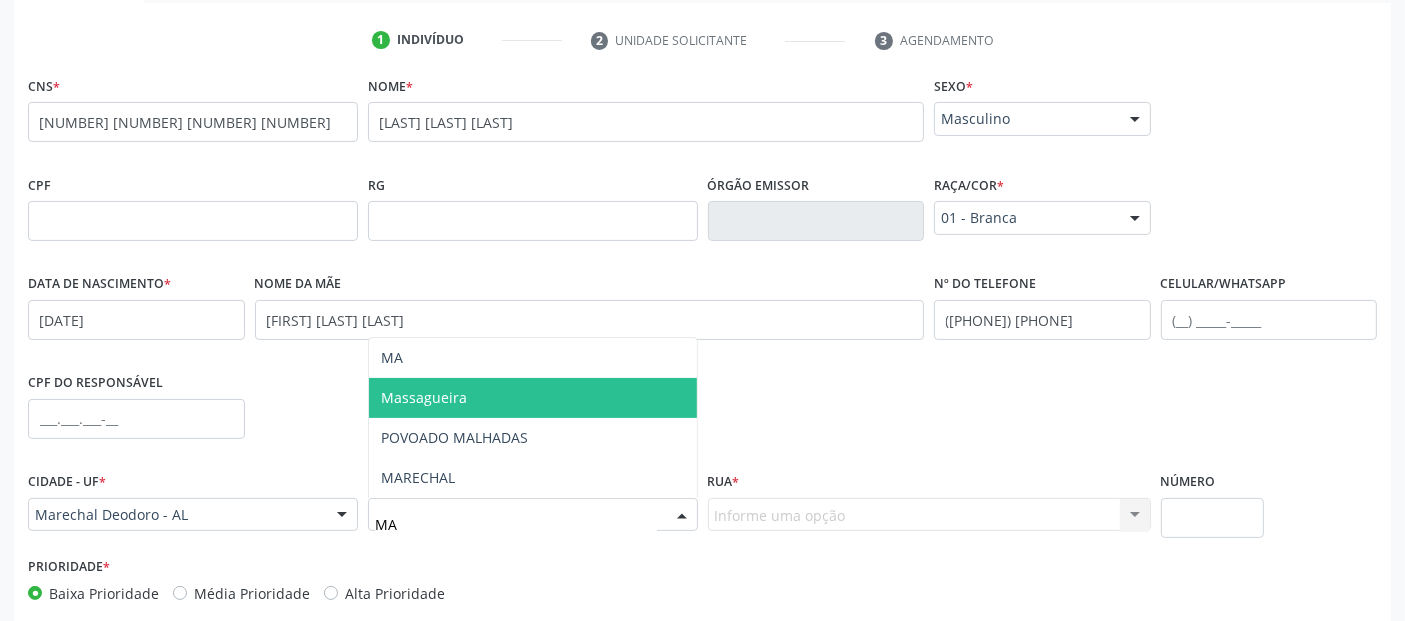 click on "Massagueira" at bounding box center (533, 398) 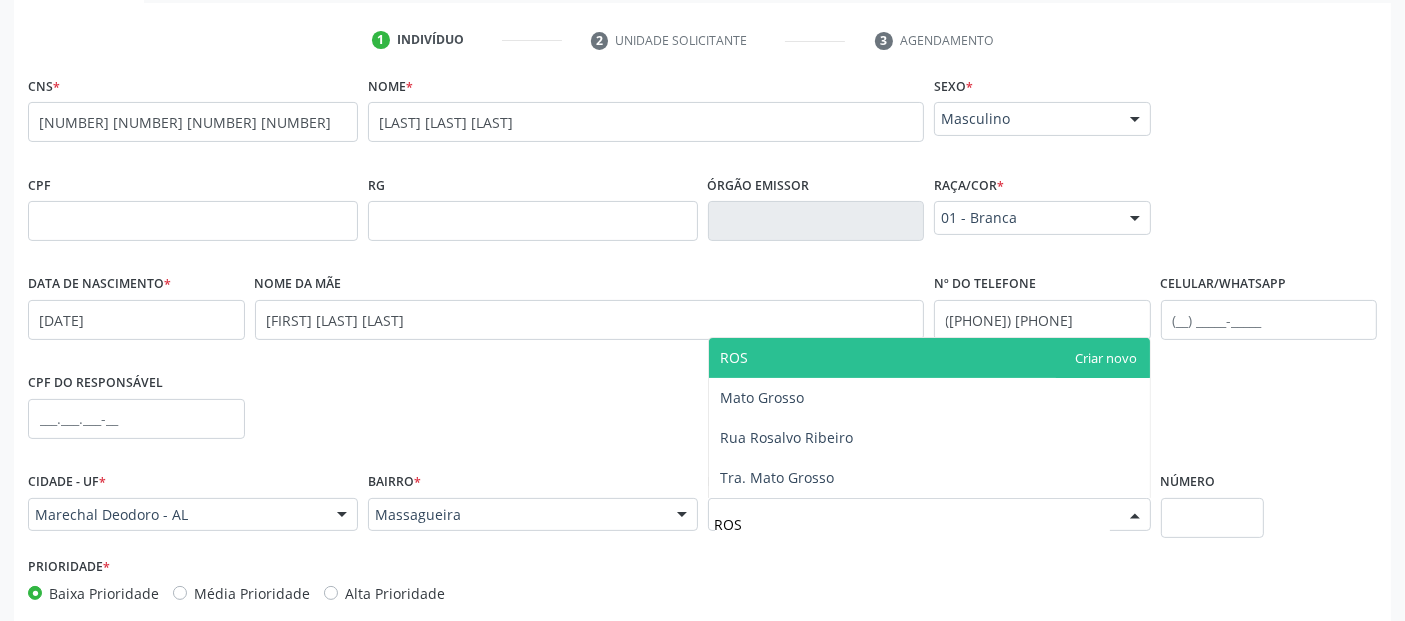 type on "ROSA" 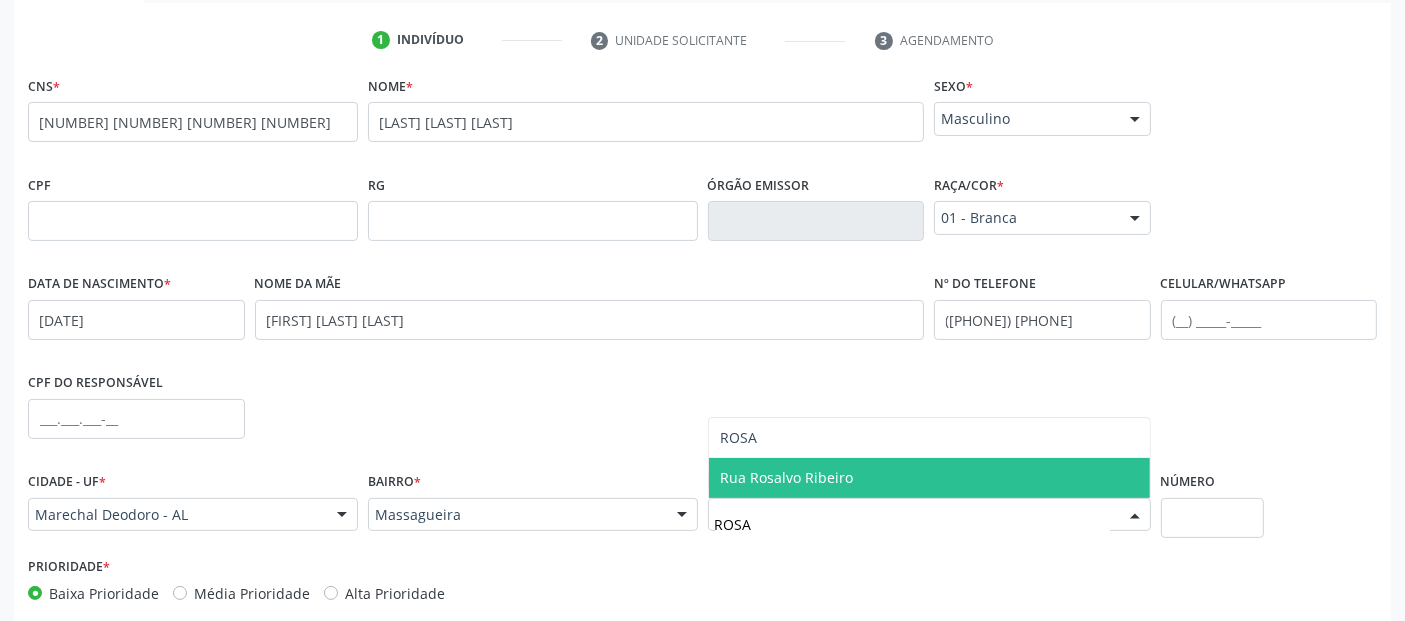 click on "Rua Rosalvo Ribeiro" at bounding box center (929, 478) 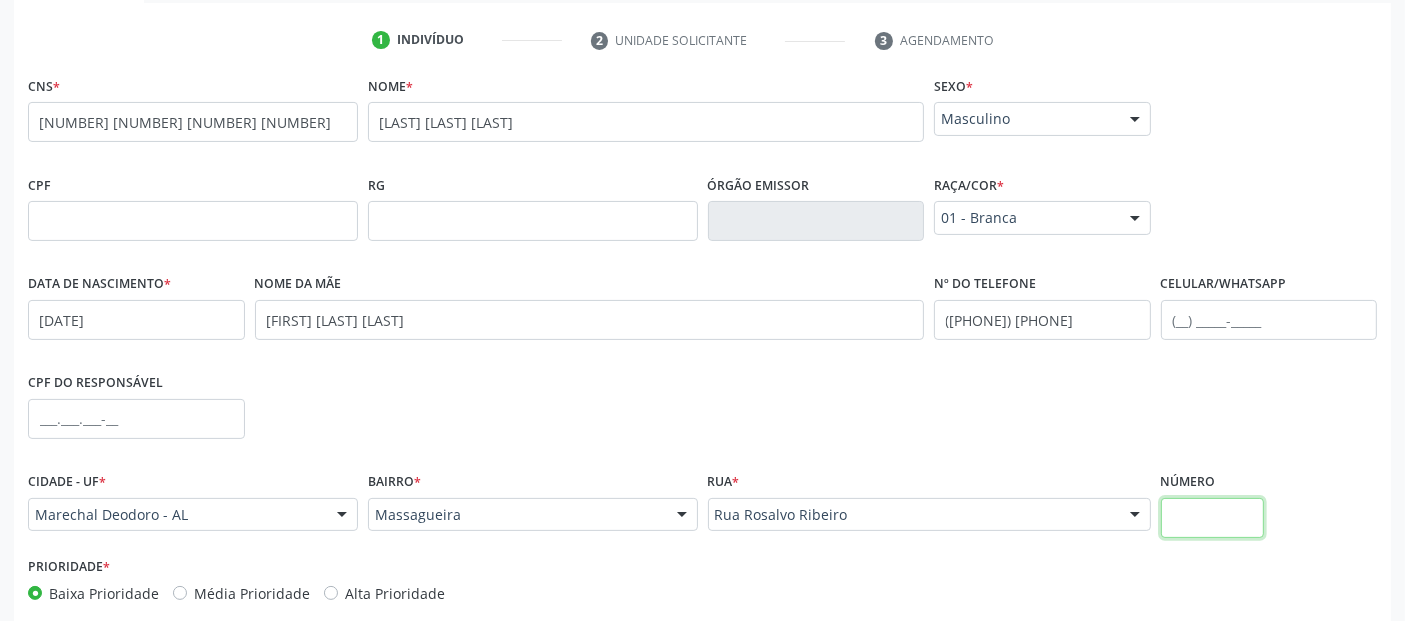 click at bounding box center [1212, 518] 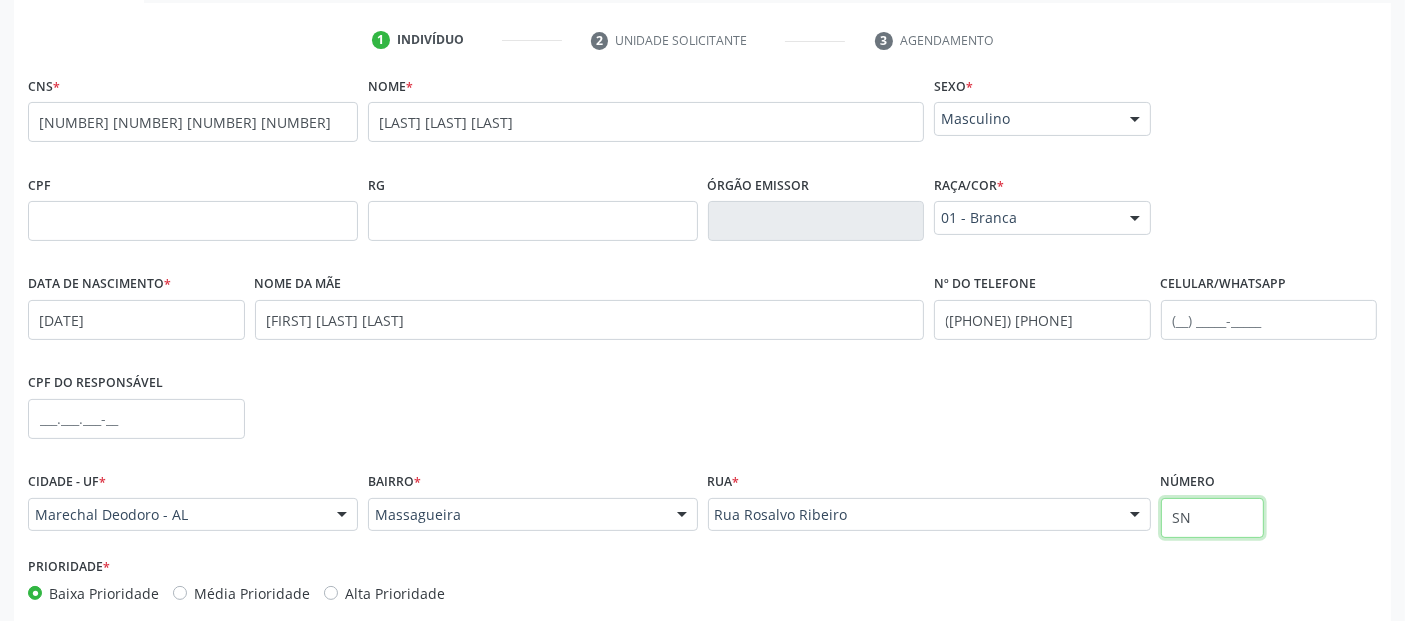 scroll, scrollTop: 489, scrollLeft: 0, axis: vertical 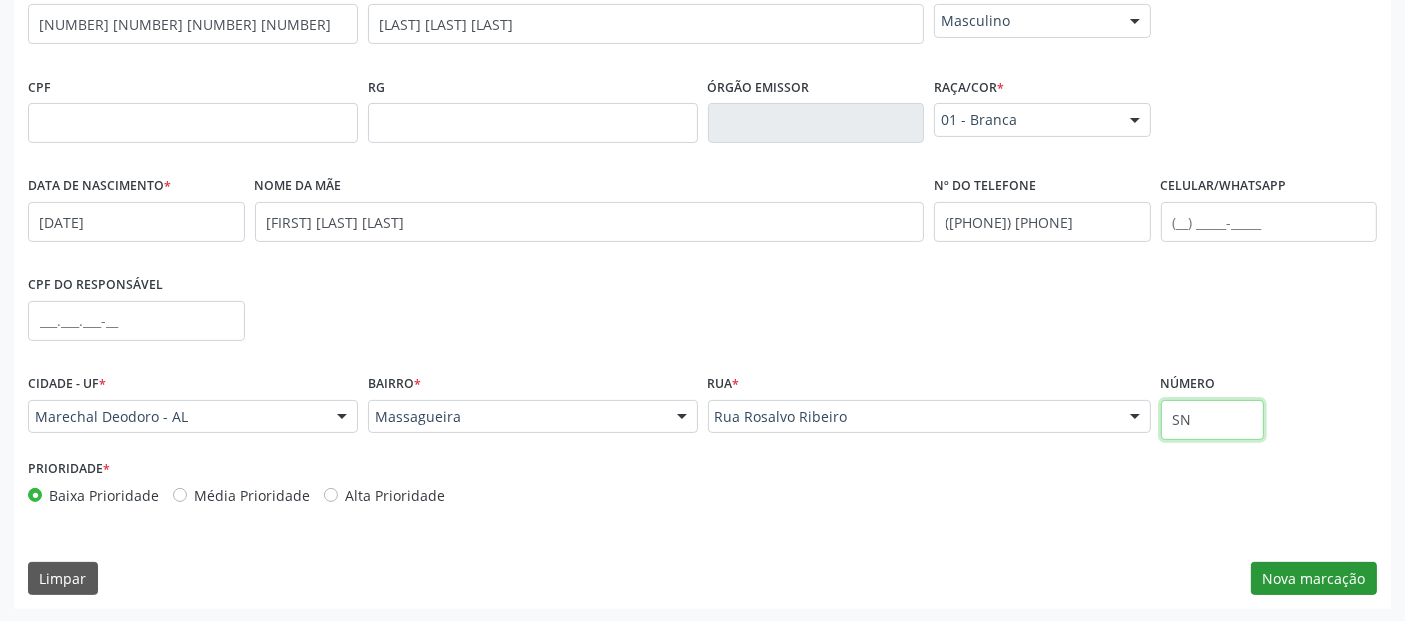 type on "SN" 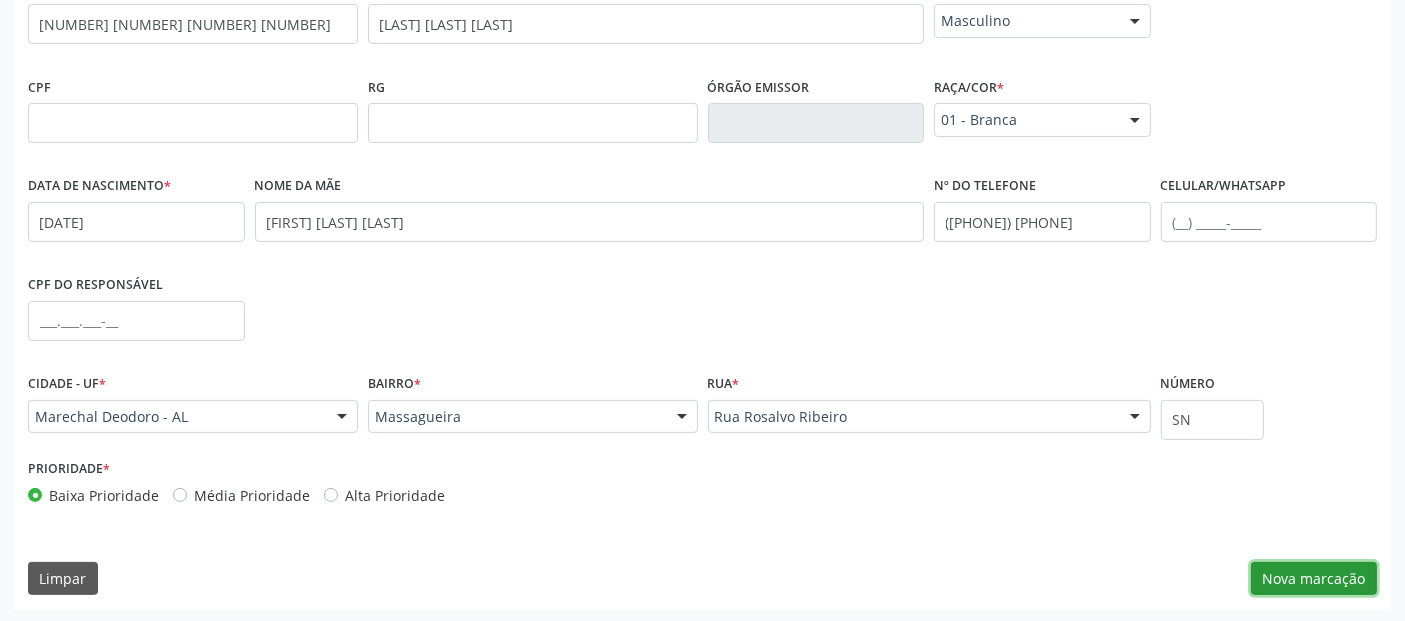click on "Nova marcação" at bounding box center [1314, 579] 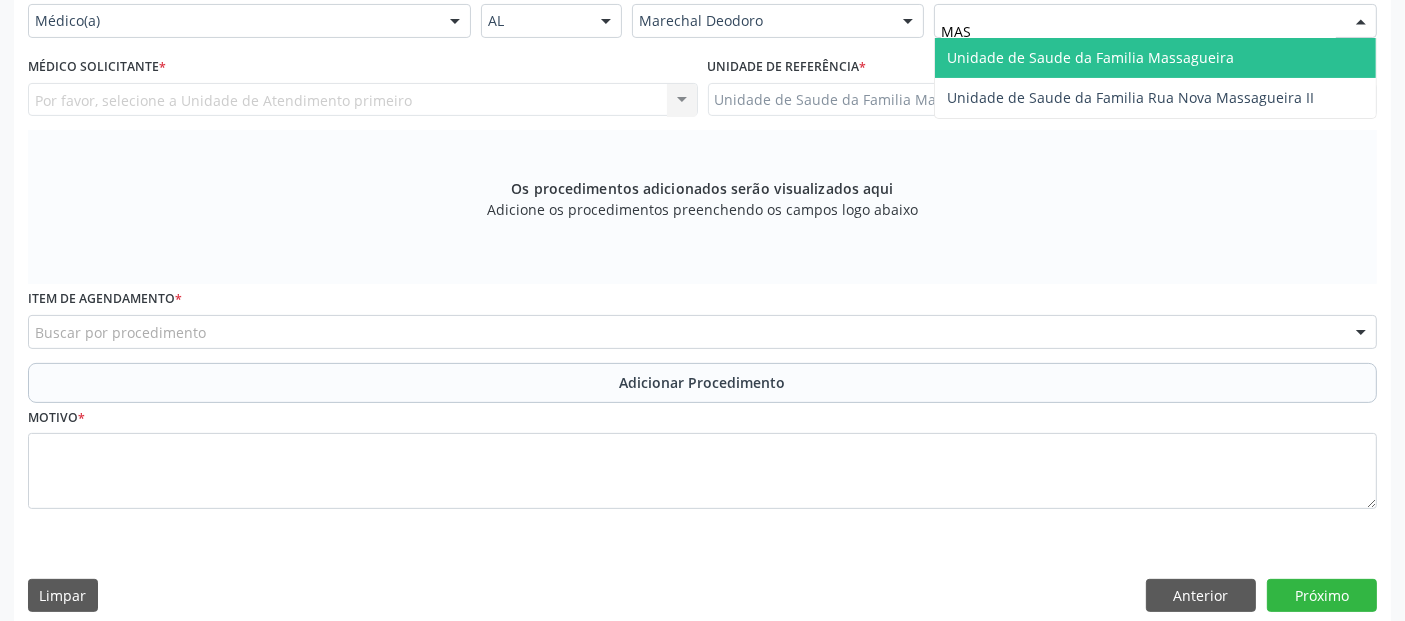 type on "MASS" 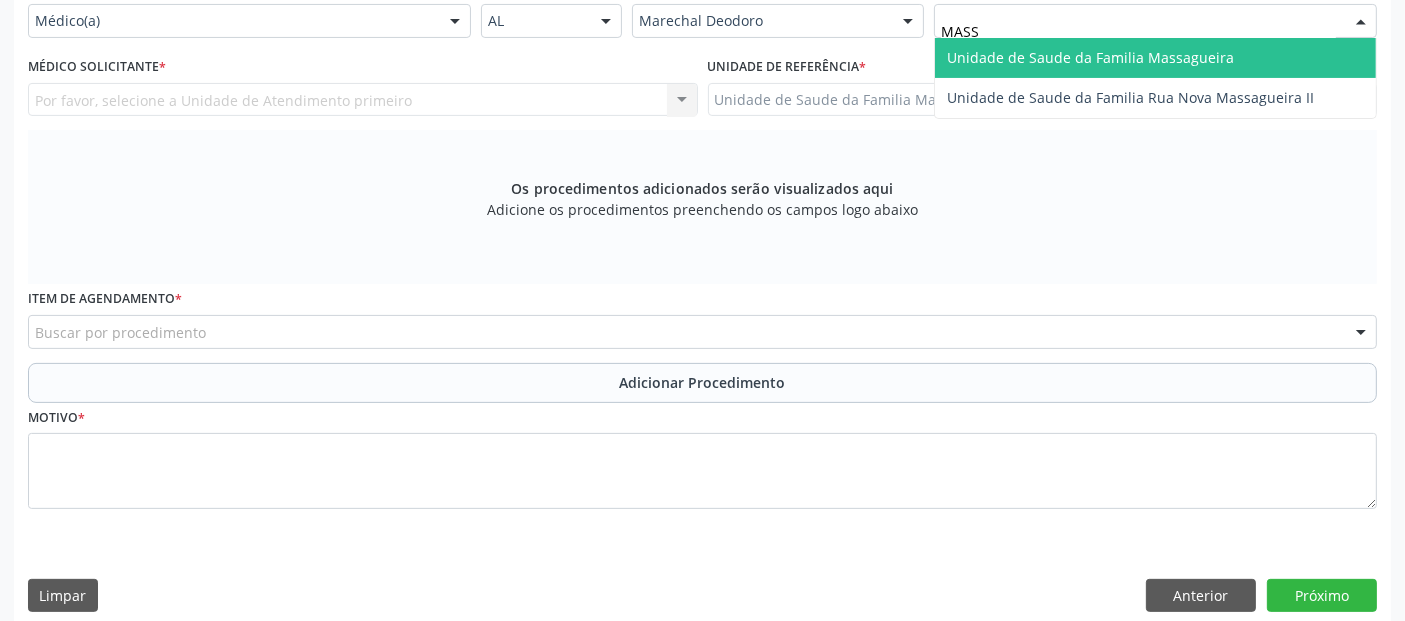 click on "Unidade de Saude da Familia Massagueira" at bounding box center [1090, 57] 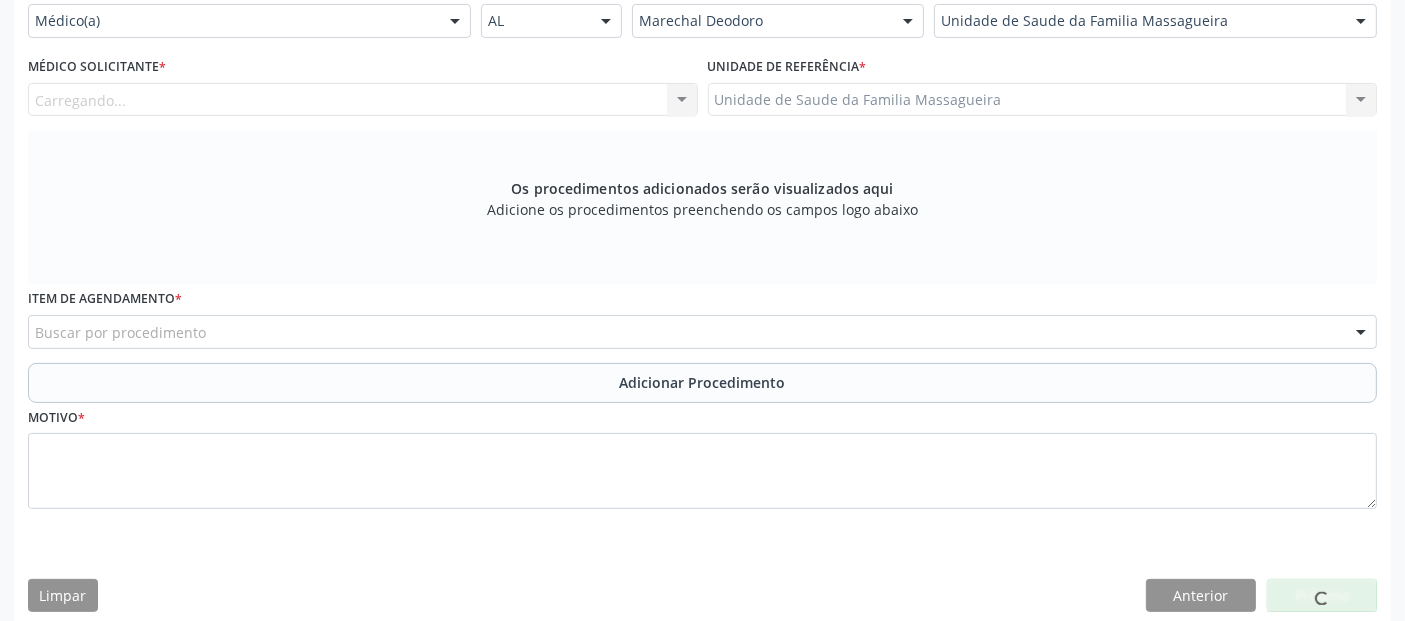 click on "Carregando...
Nenhum resultado encontrado para: "   "
Não há nenhuma opção para ser exibida." at bounding box center [363, 100] 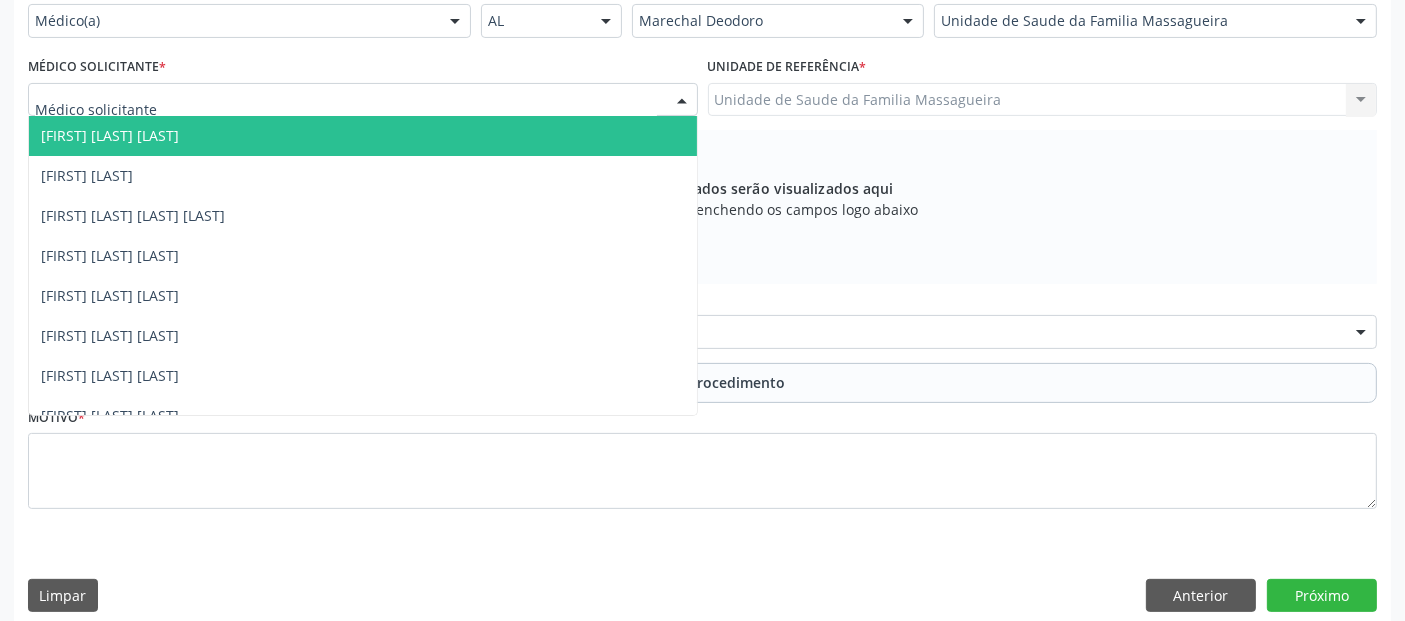 click at bounding box center (363, 100) 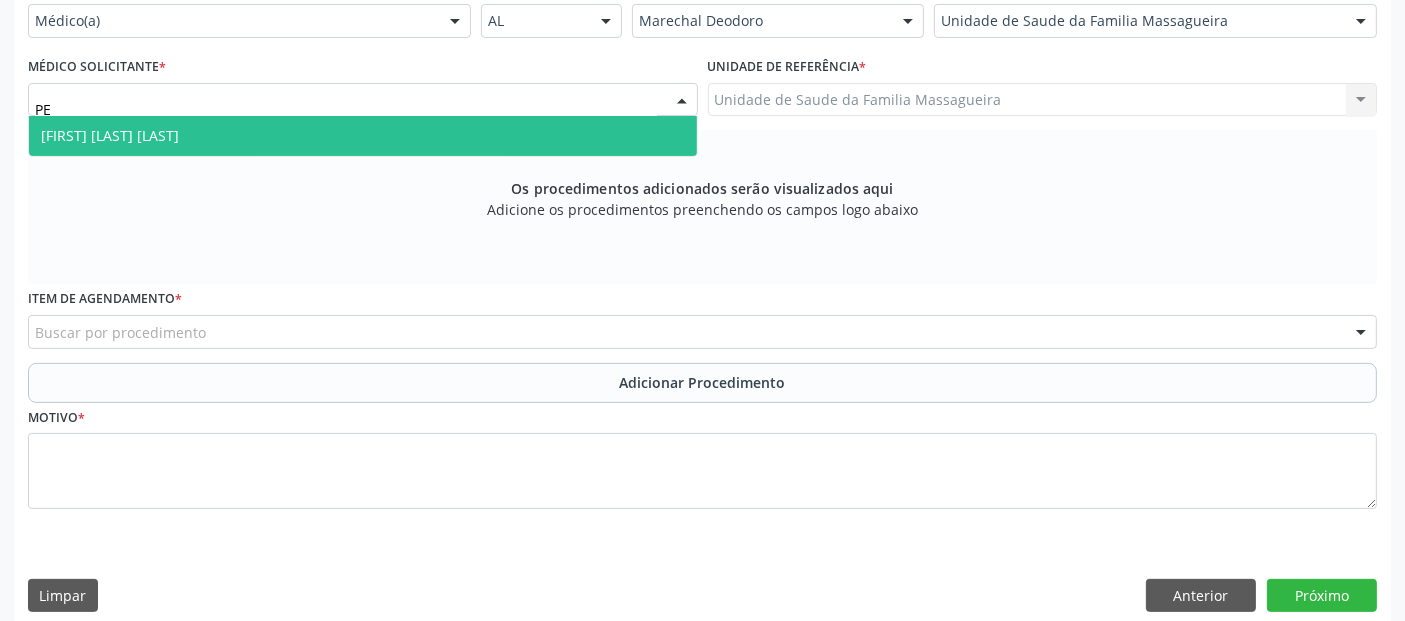 type on "PED" 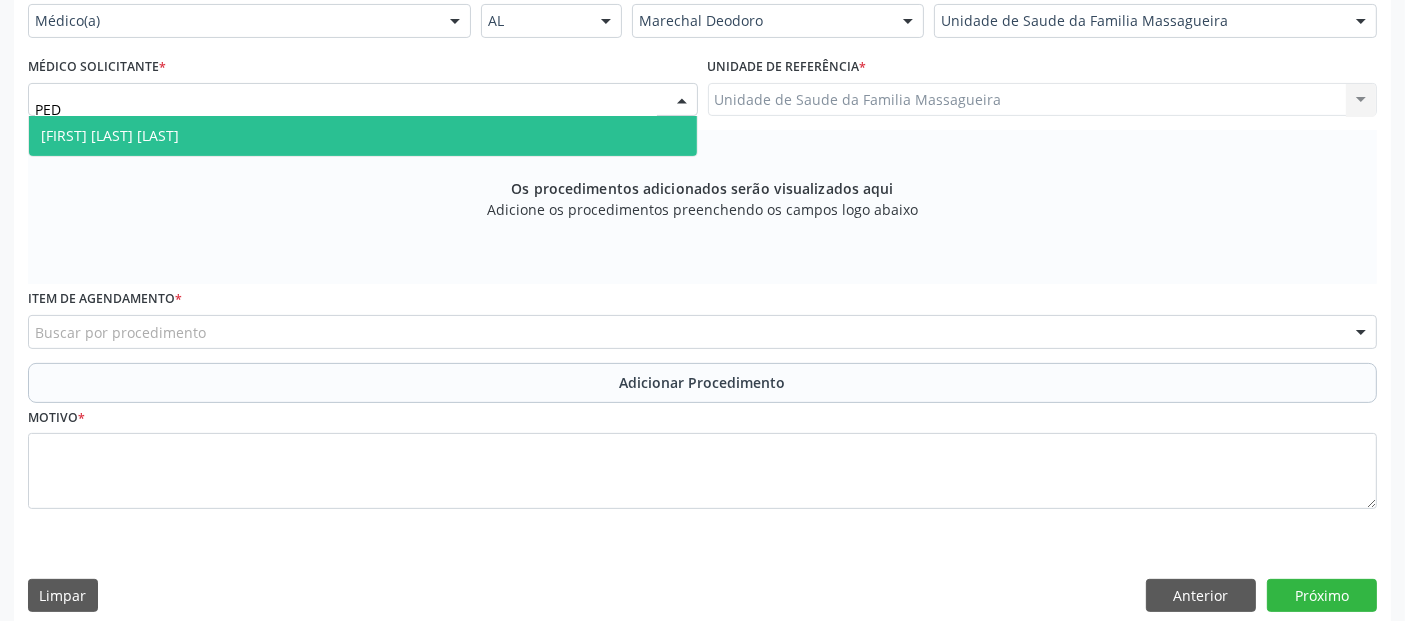 click on "[FIRST] [LAST] [LAST]" at bounding box center [363, 136] 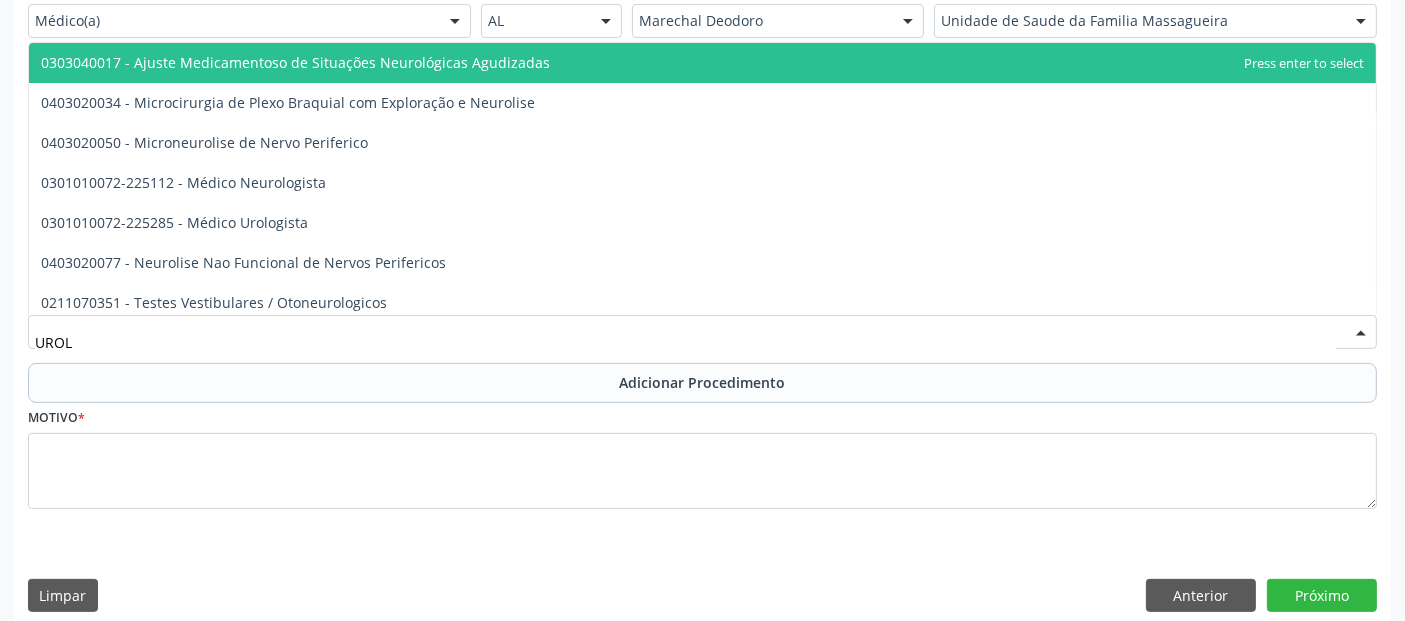 type on "UROLO" 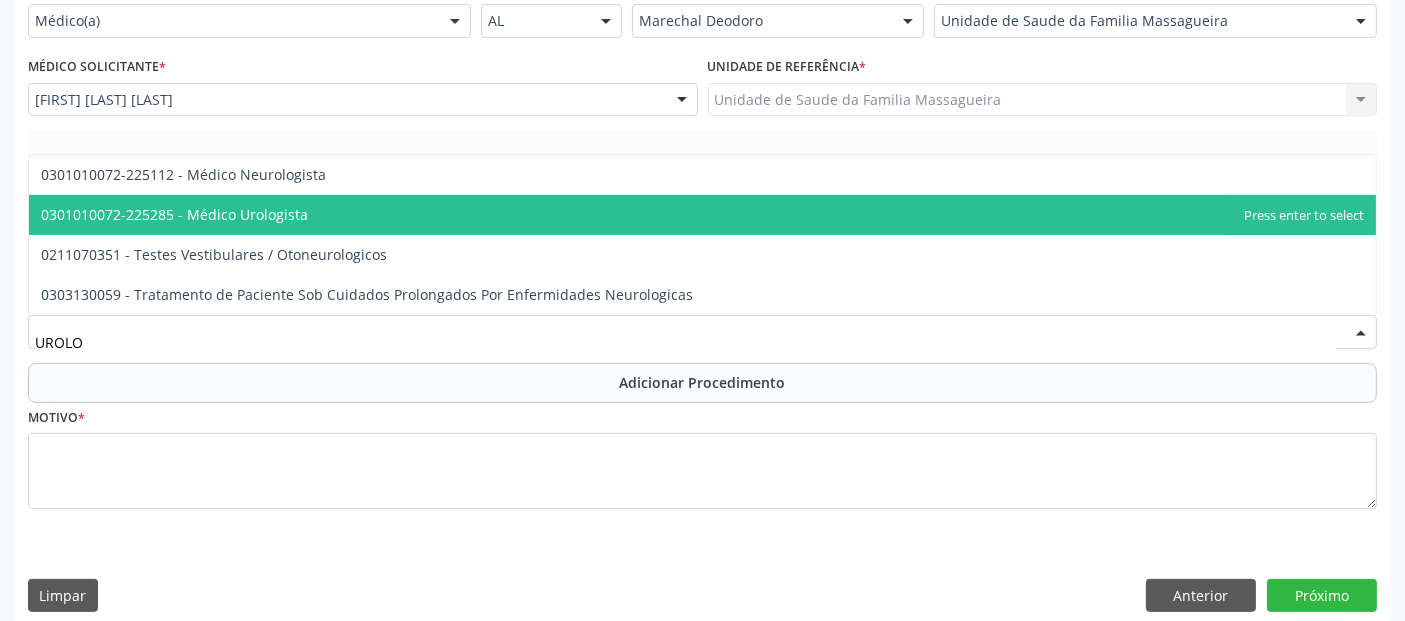 click on "0301010072-225285 - Médico Urologista" at bounding box center [174, 214] 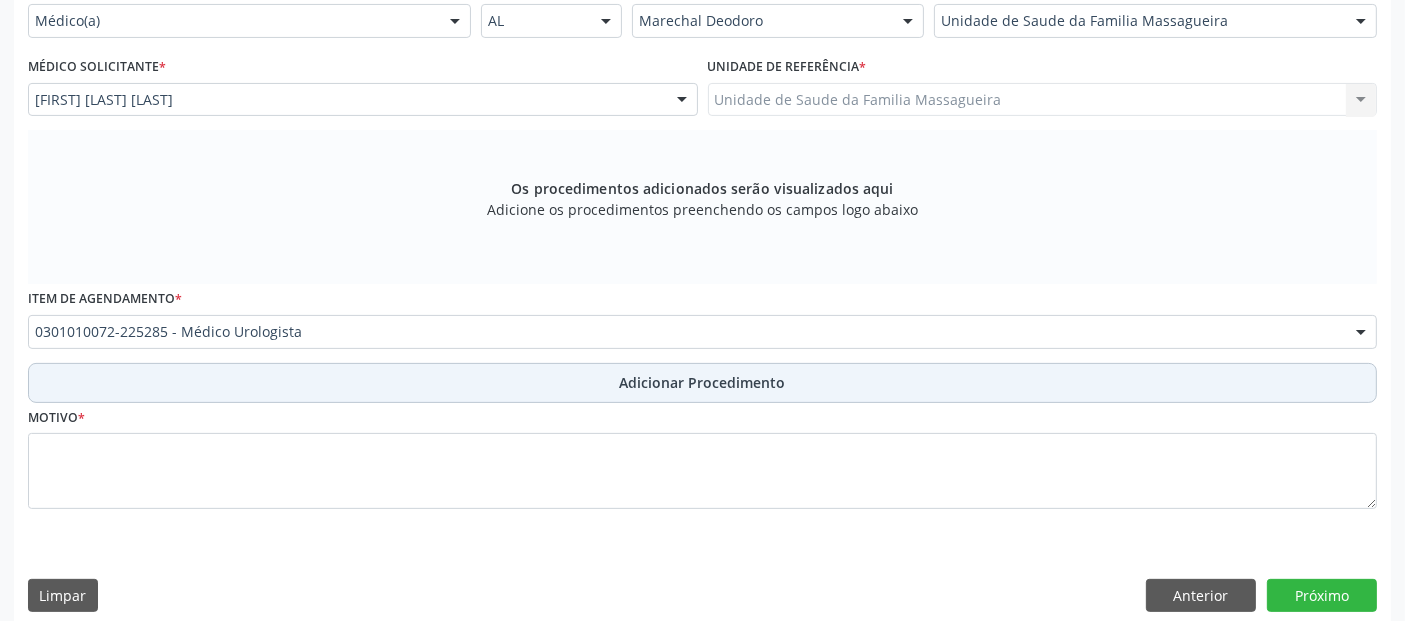 click on "Adicionar Procedimento" at bounding box center (702, 383) 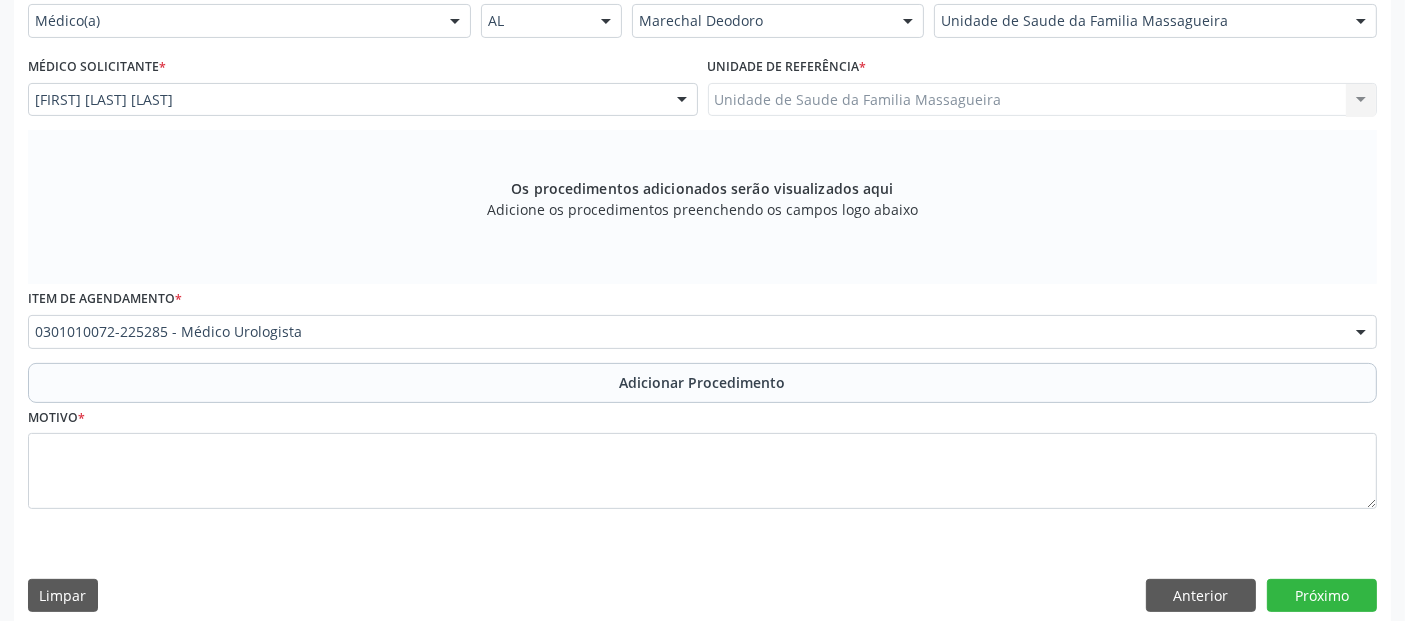 scroll, scrollTop: 429, scrollLeft: 0, axis: vertical 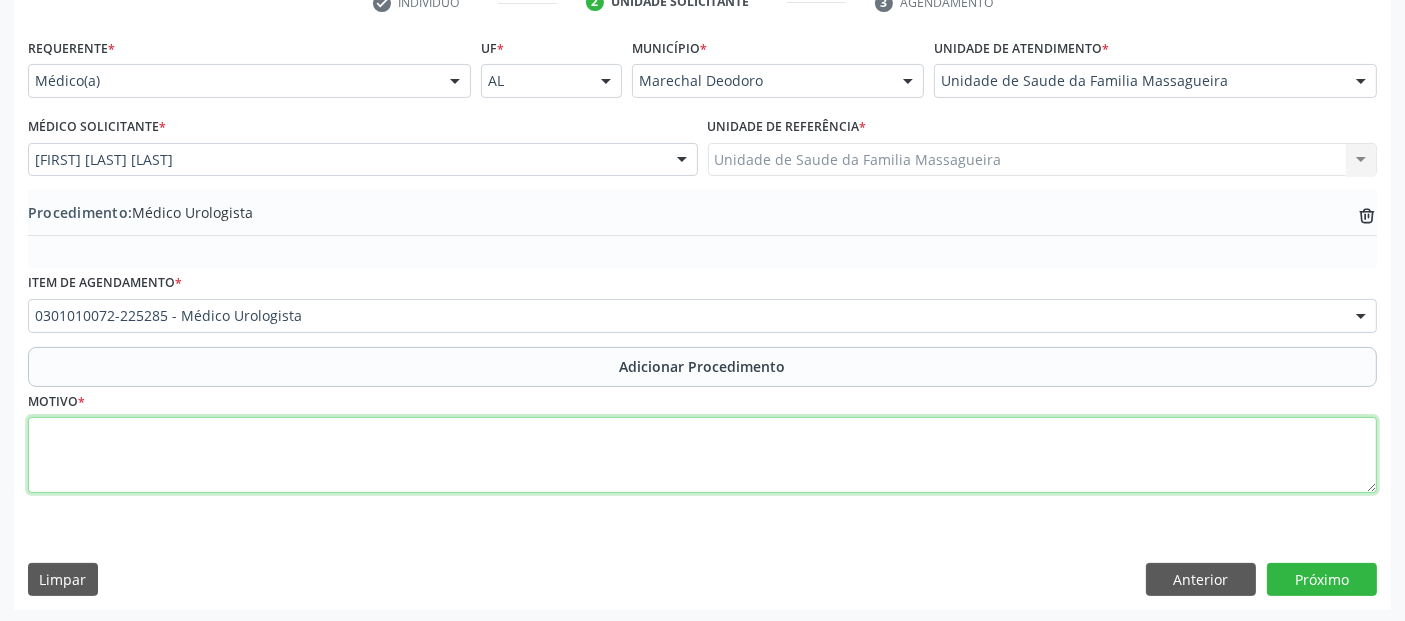 click at bounding box center [702, 455] 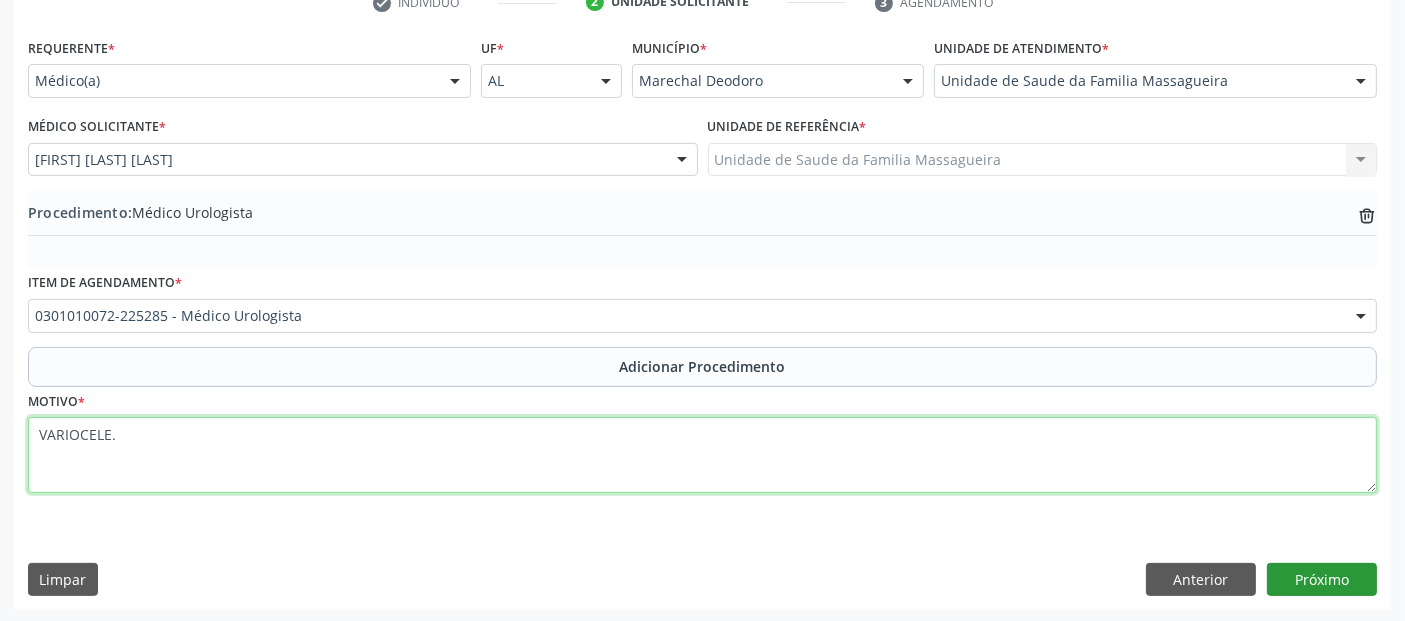 type on "VARIOCELE." 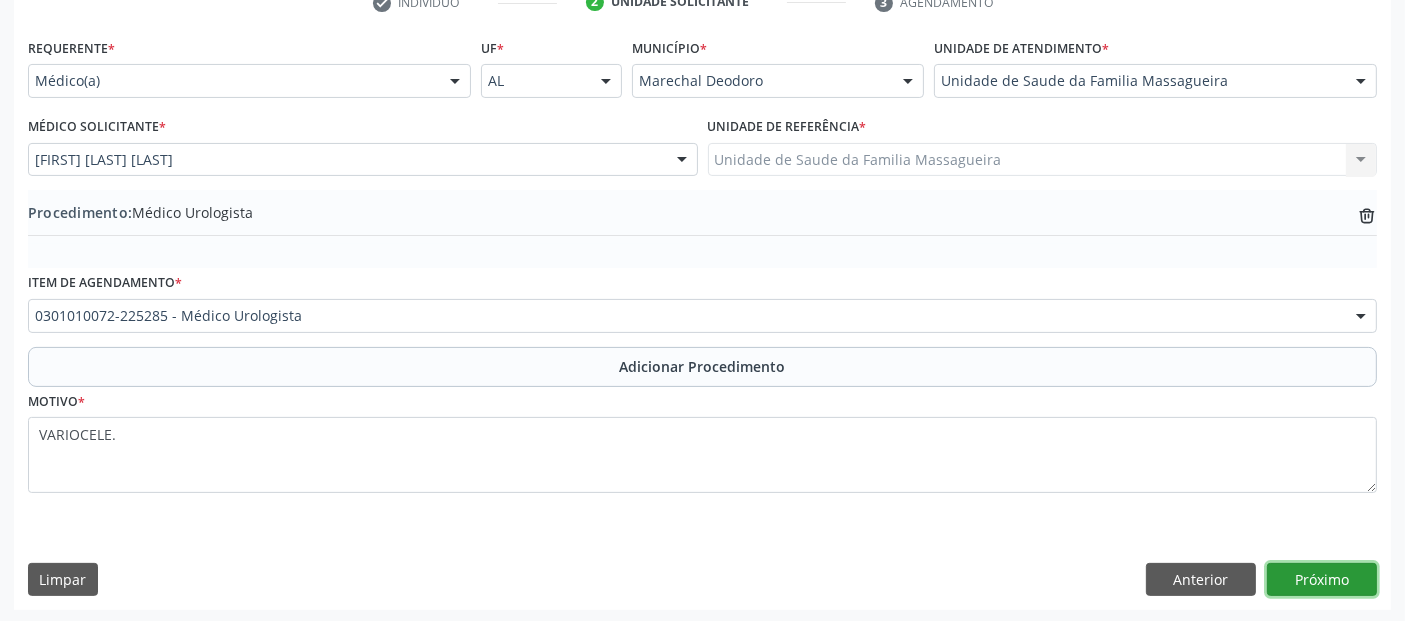 click on "Próximo" at bounding box center [1322, 580] 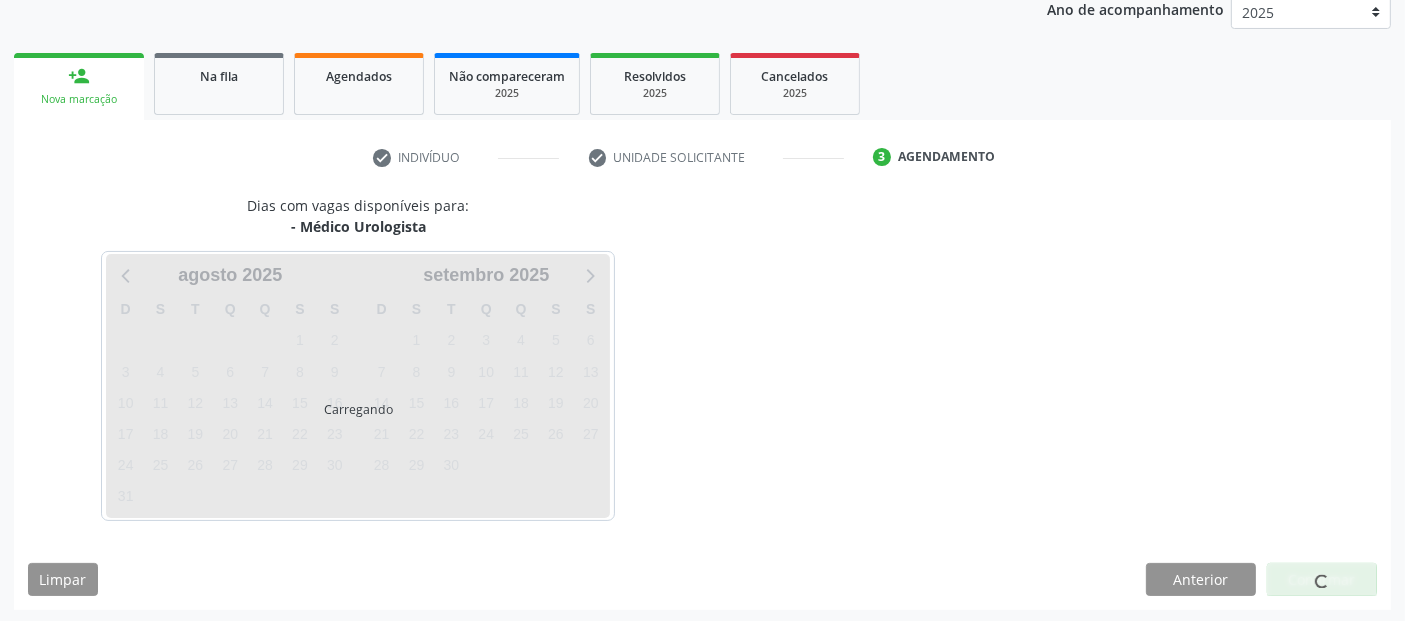 scroll, scrollTop: 333, scrollLeft: 0, axis: vertical 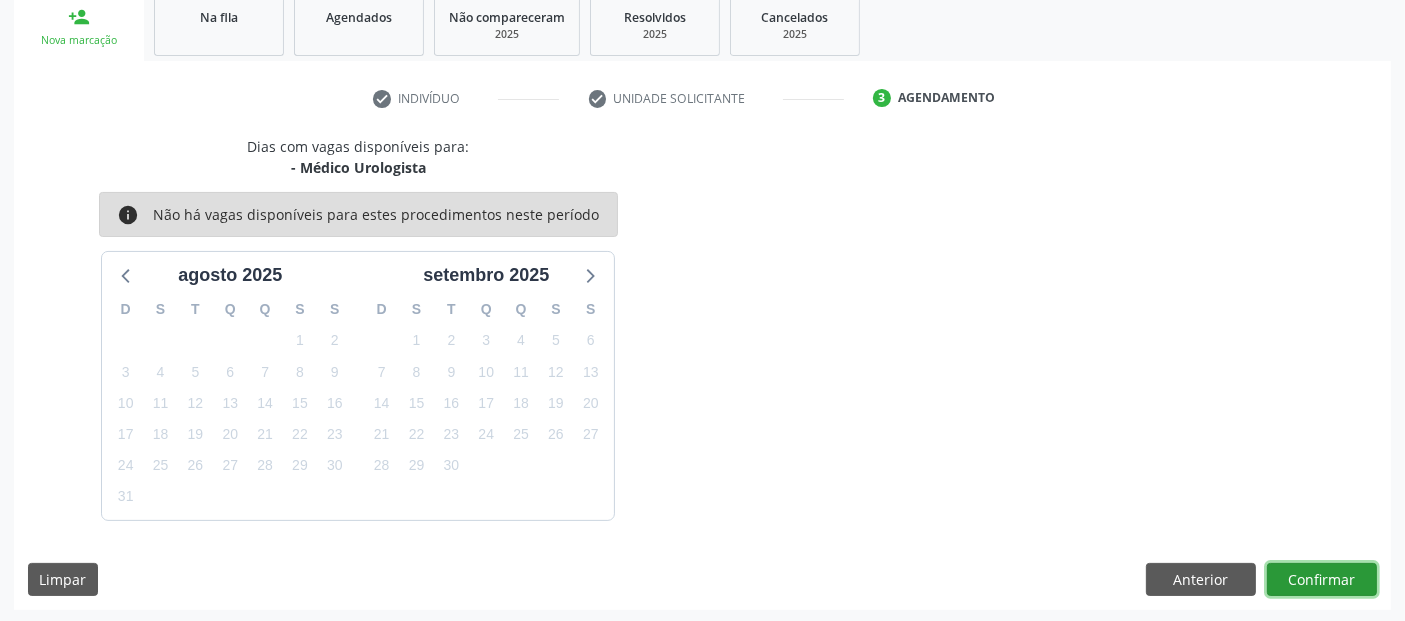 click on "Confirmar" at bounding box center (1322, 580) 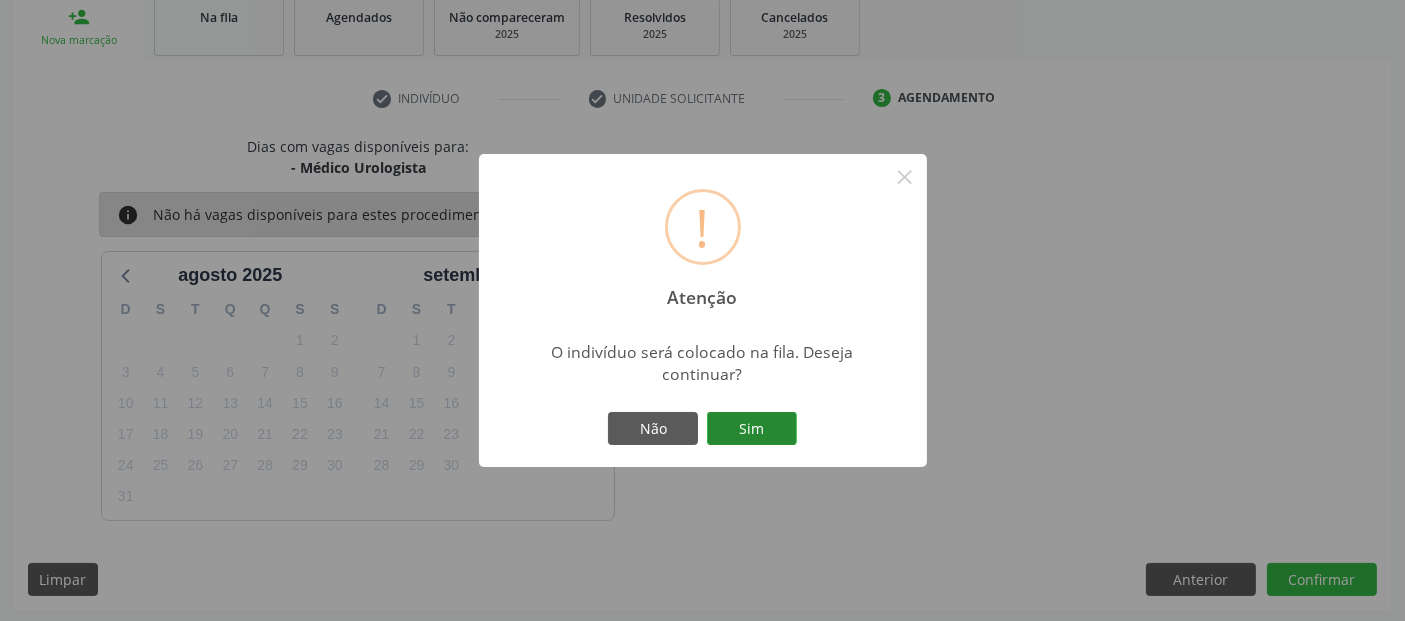 click on "Sim" at bounding box center [752, 429] 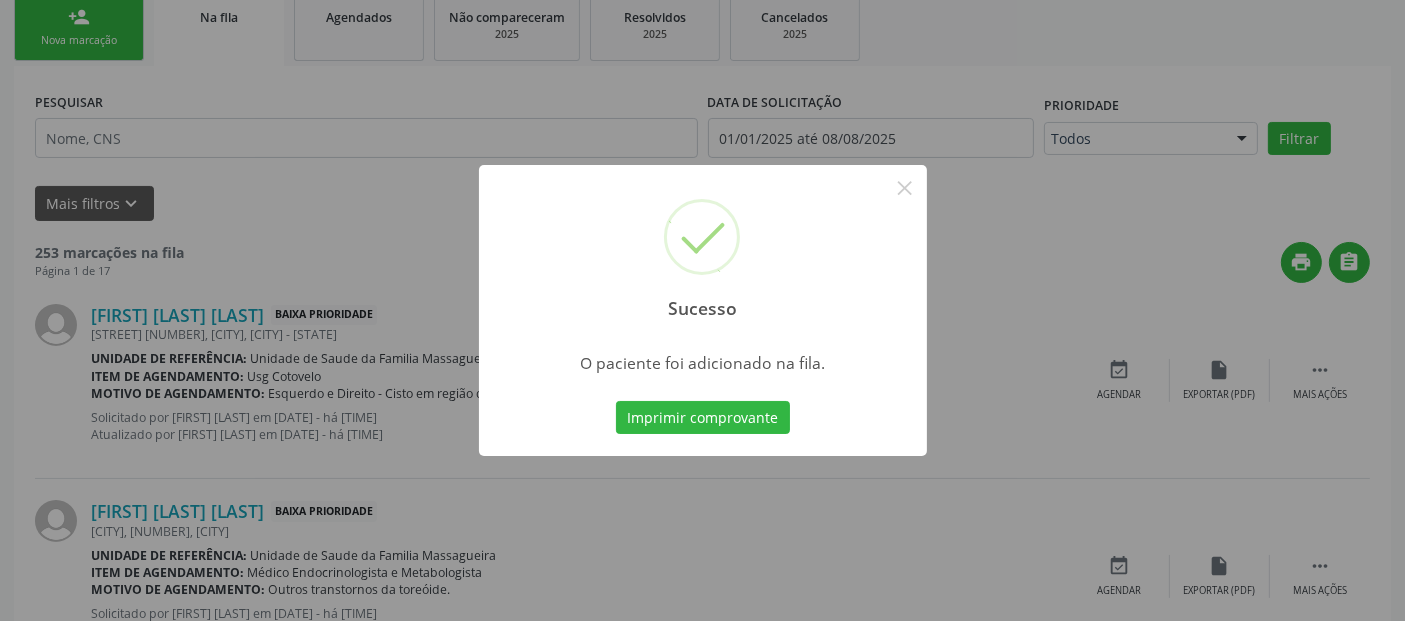 scroll, scrollTop: 71, scrollLeft: 0, axis: vertical 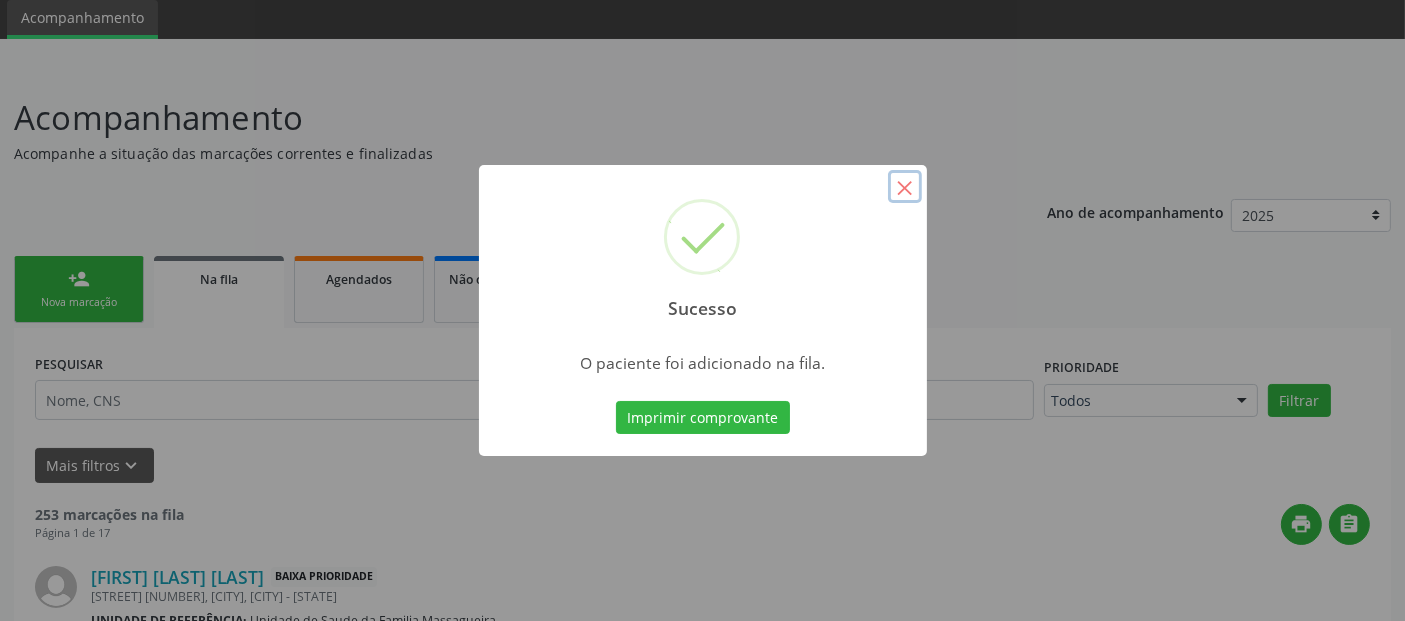 click on "×" at bounding box center [905, 187] 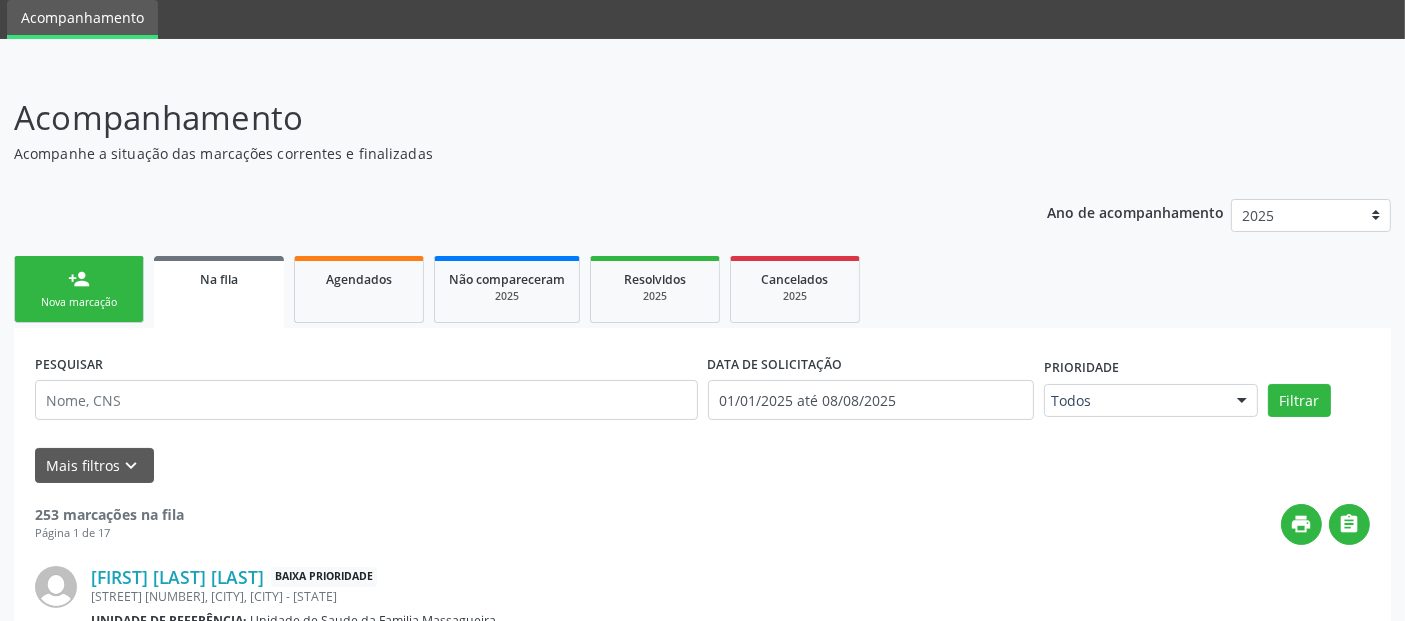 click on "person_add
Nova marcação" at bounding box center [79, 289] 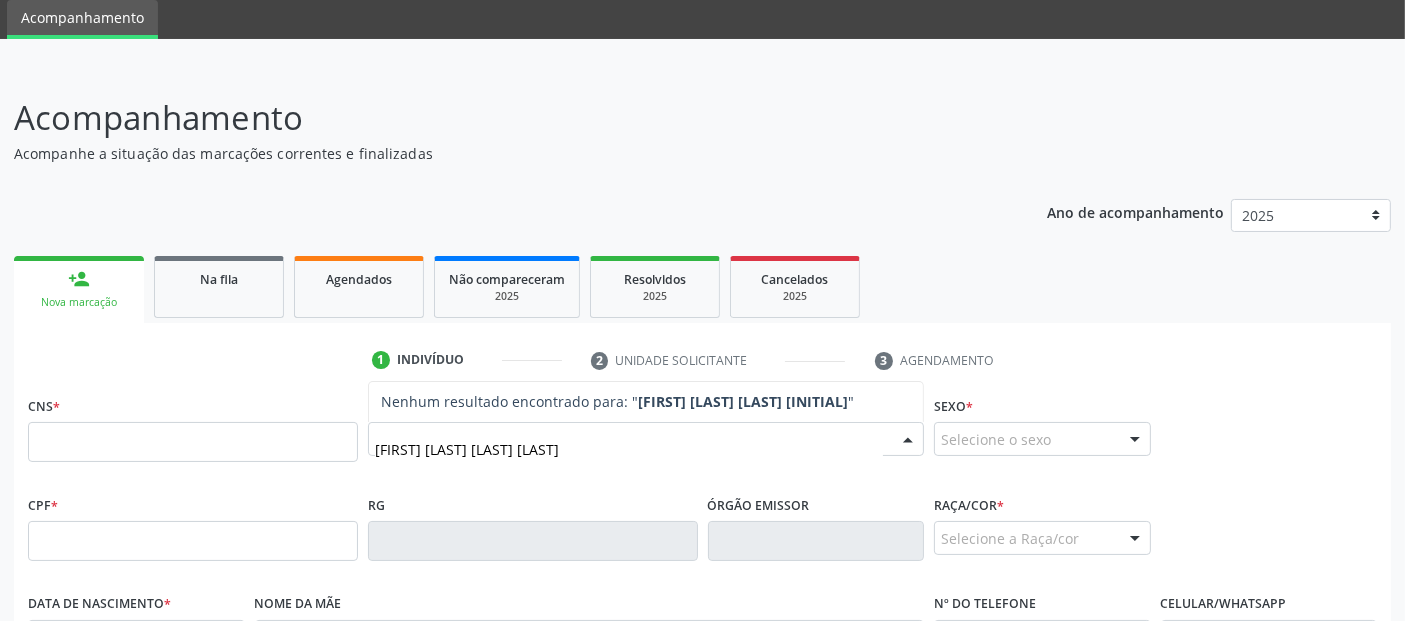 type on "[FIRST] [LAST] [LAST] [LAST]" 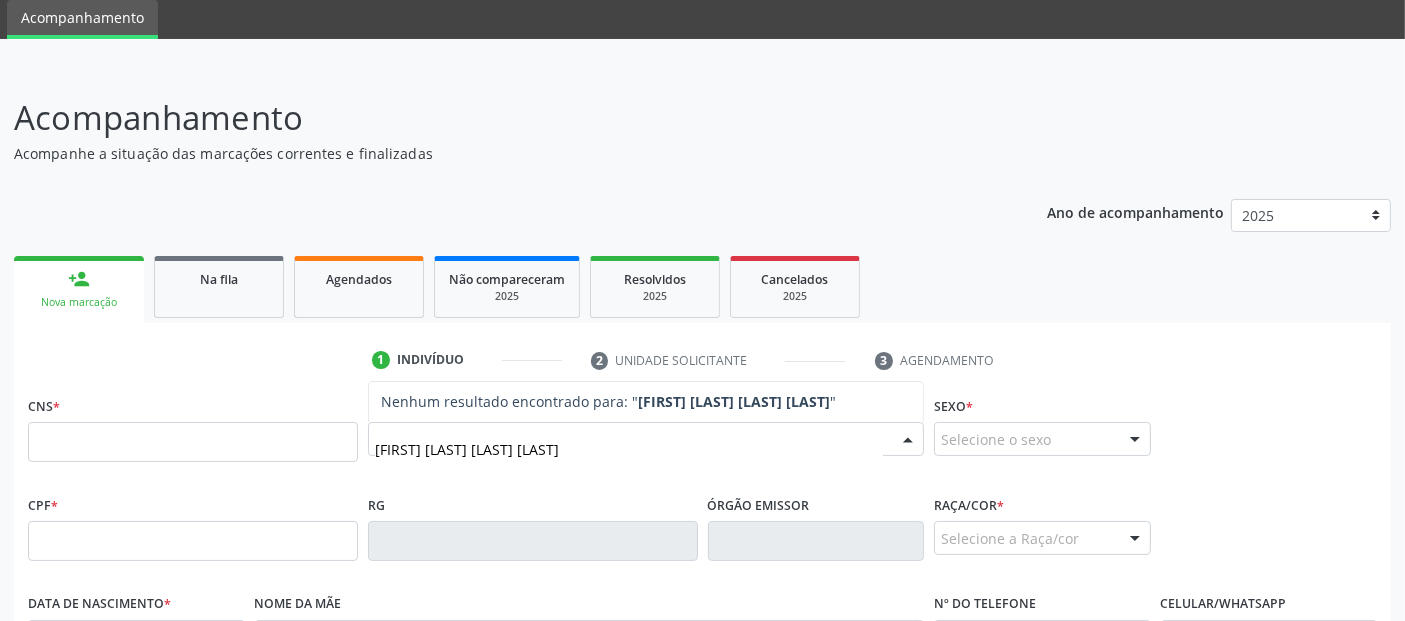 click on "[FIRST] [LAST] [LAST] [LAST]" at bounding box center [629, 449] 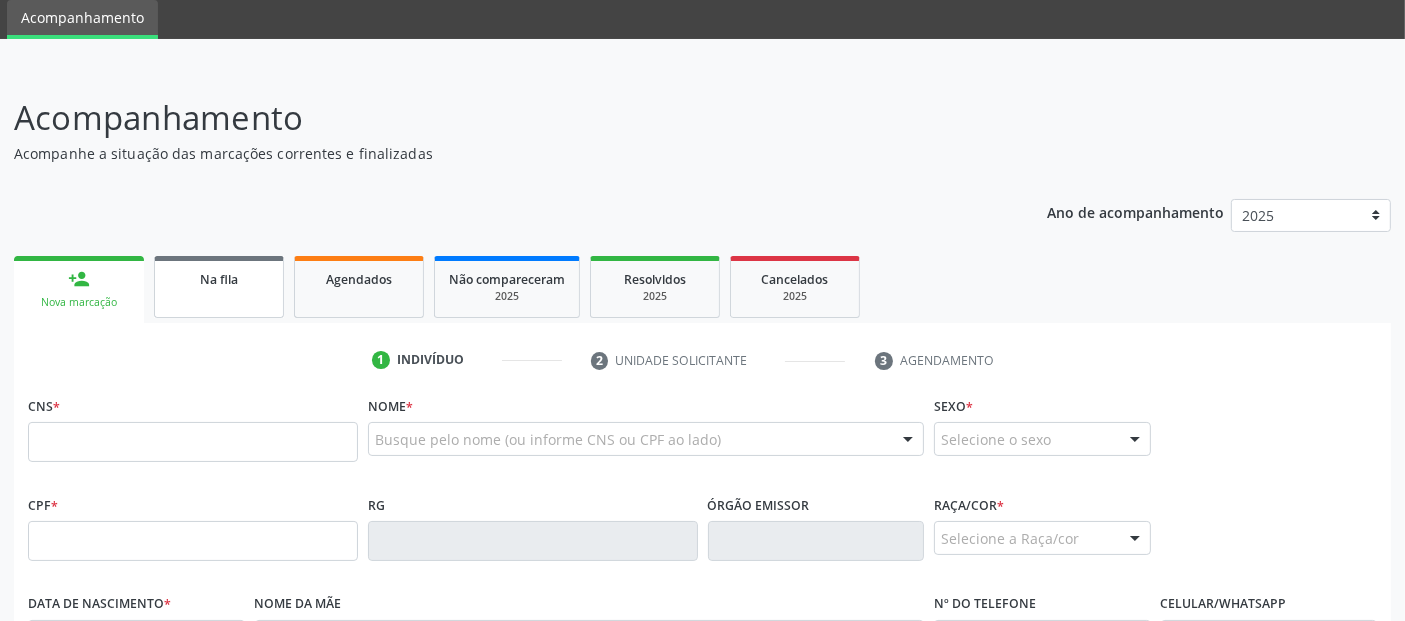 click on "Na fila" at bounding box center (219, 287) 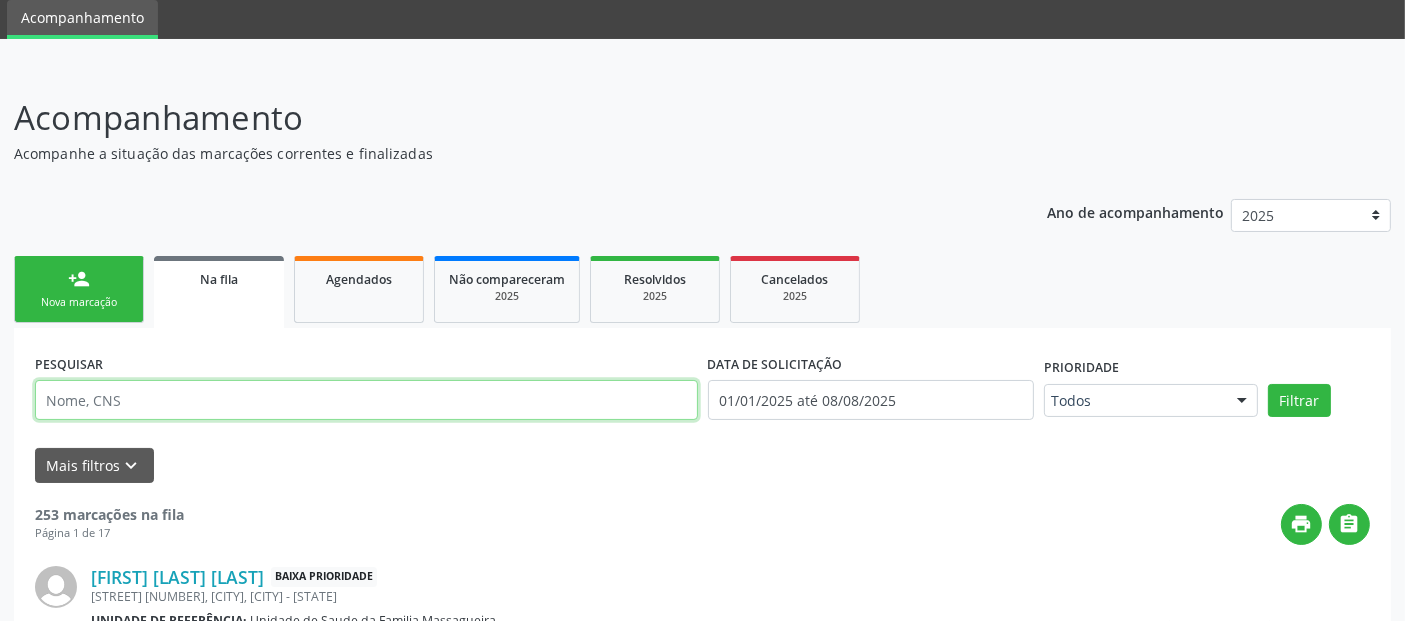 click at bounding box center (366, 400) 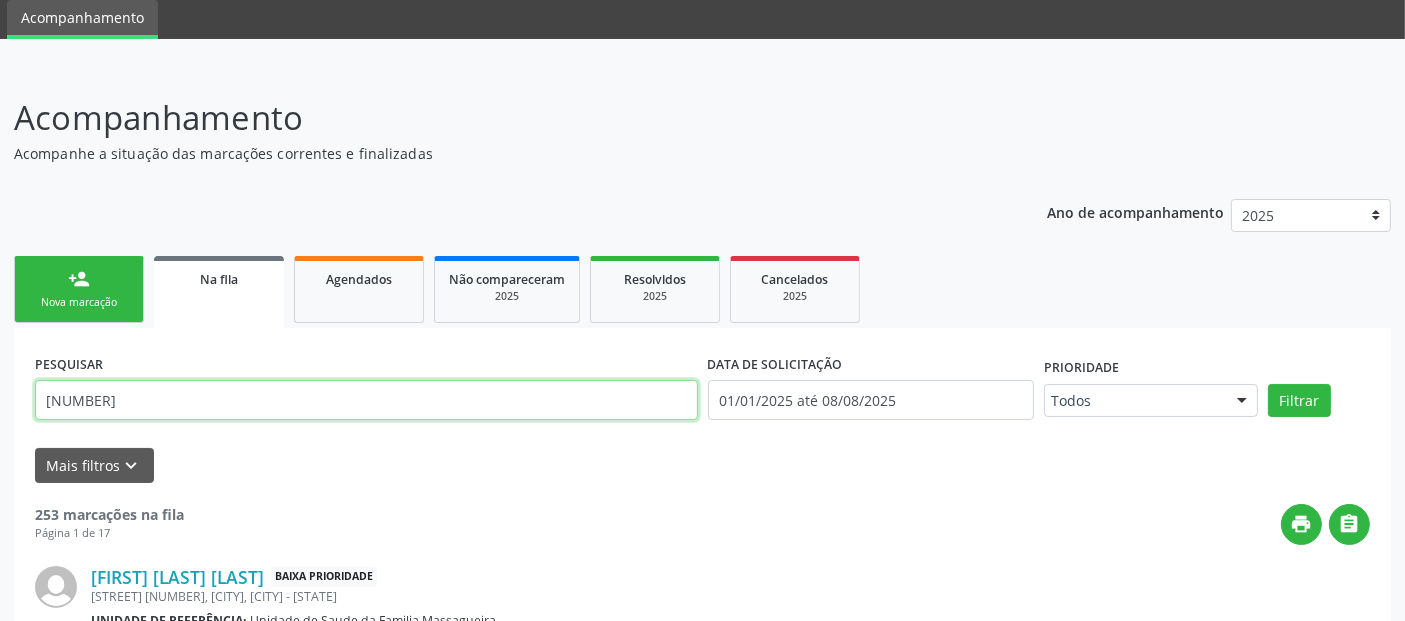 type on "[NUMBER]" 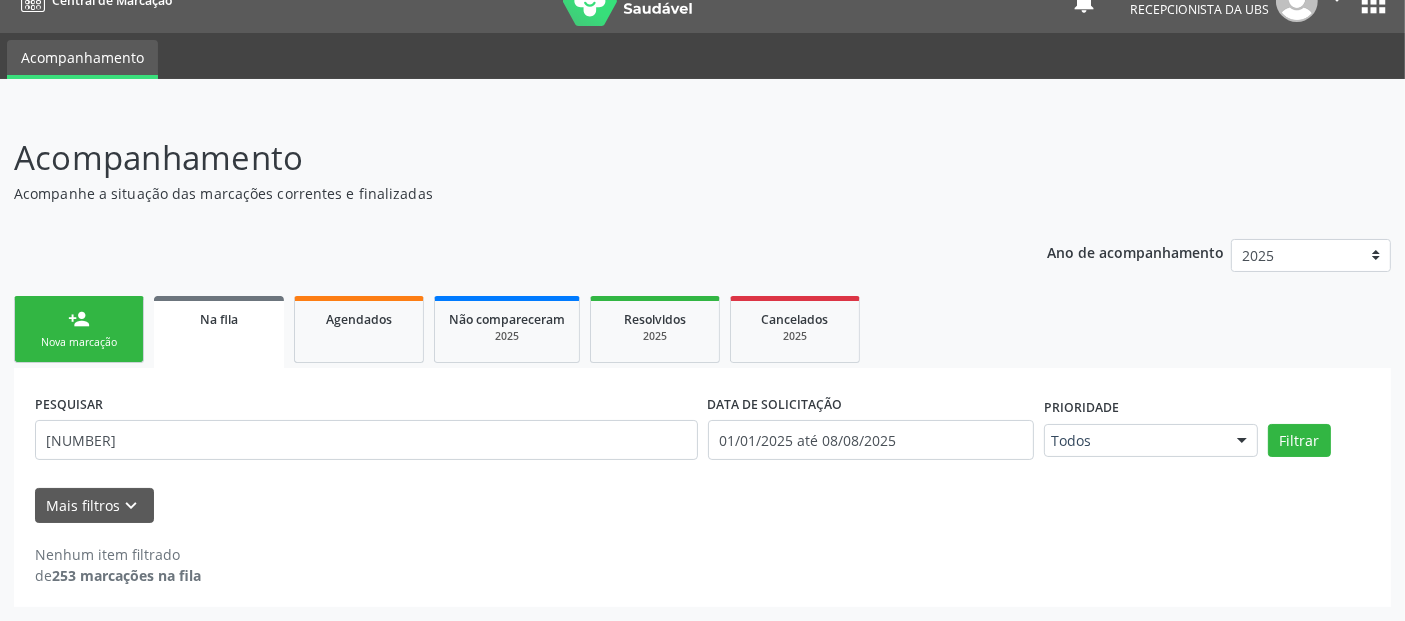 scroll, scrollTop: 28, scrollLeft: 0, axis: vertical 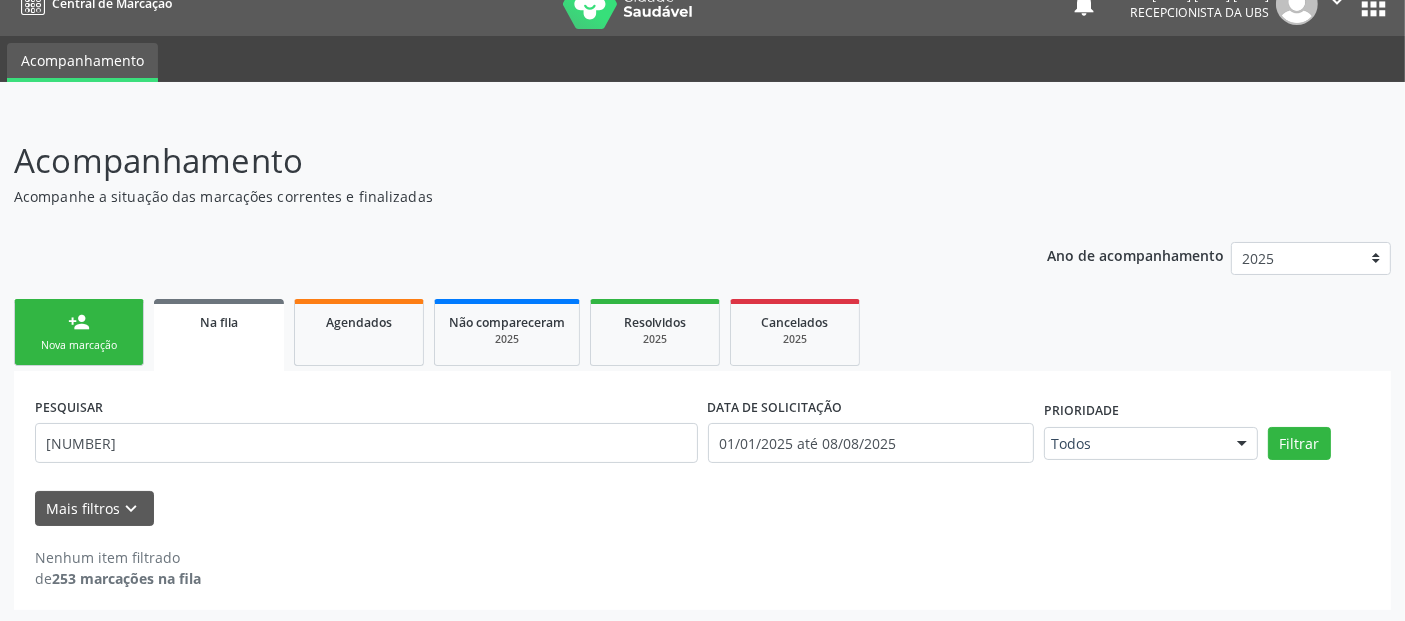 click on "person_add
Nova marcação" at bounding box center (79, 332) 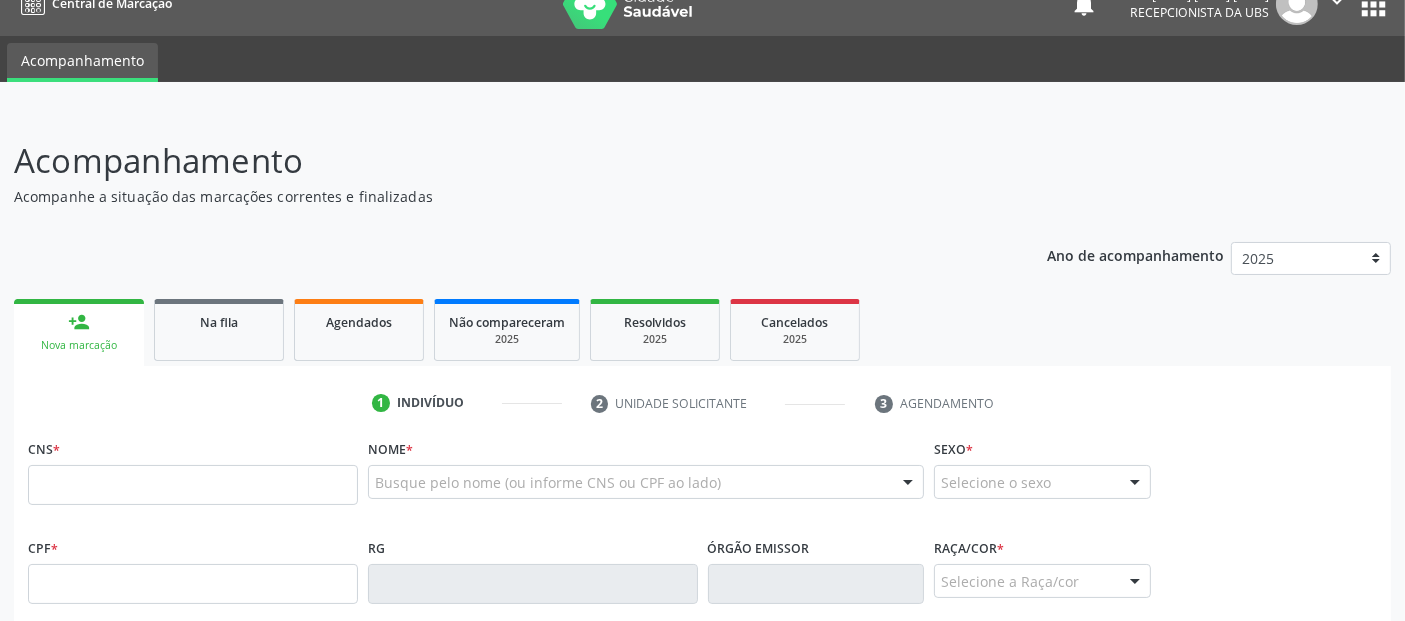 click on "CNS
*" at bounding box center (193, 476) 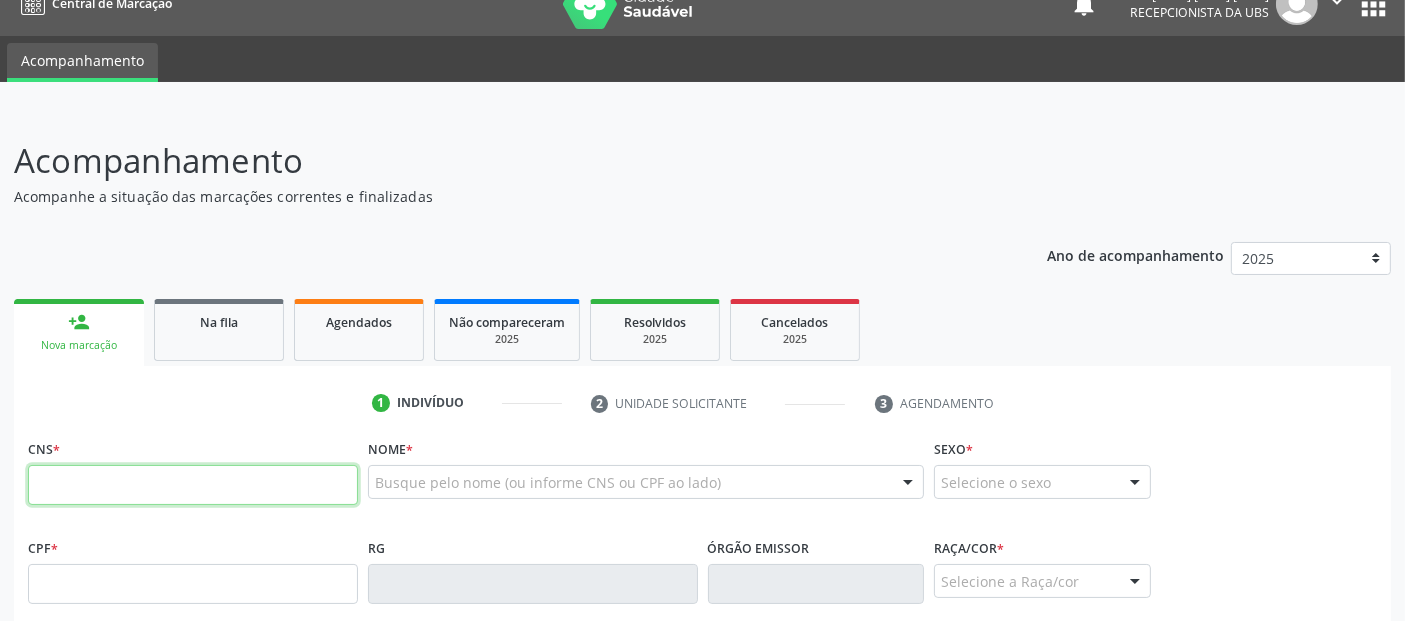 click at bounding box center (193, 485) 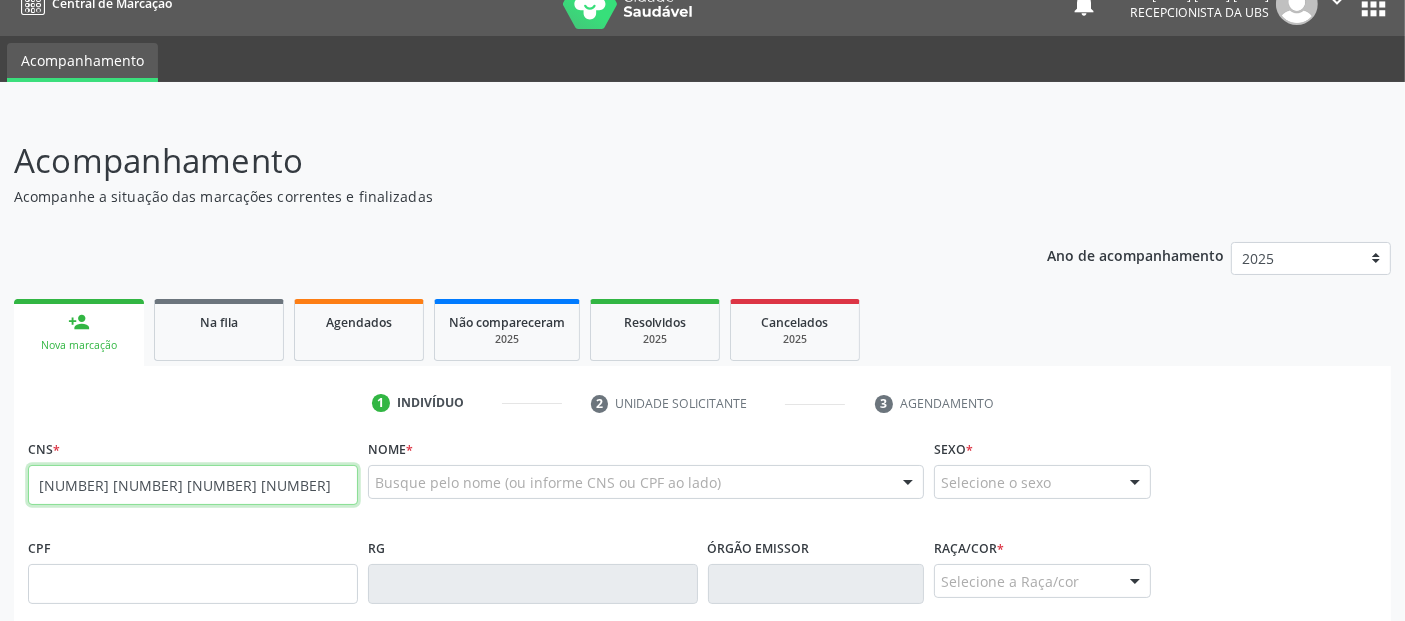 type on "[NUMBER] [NUMBER] [NUMBER] [NUMBER]" 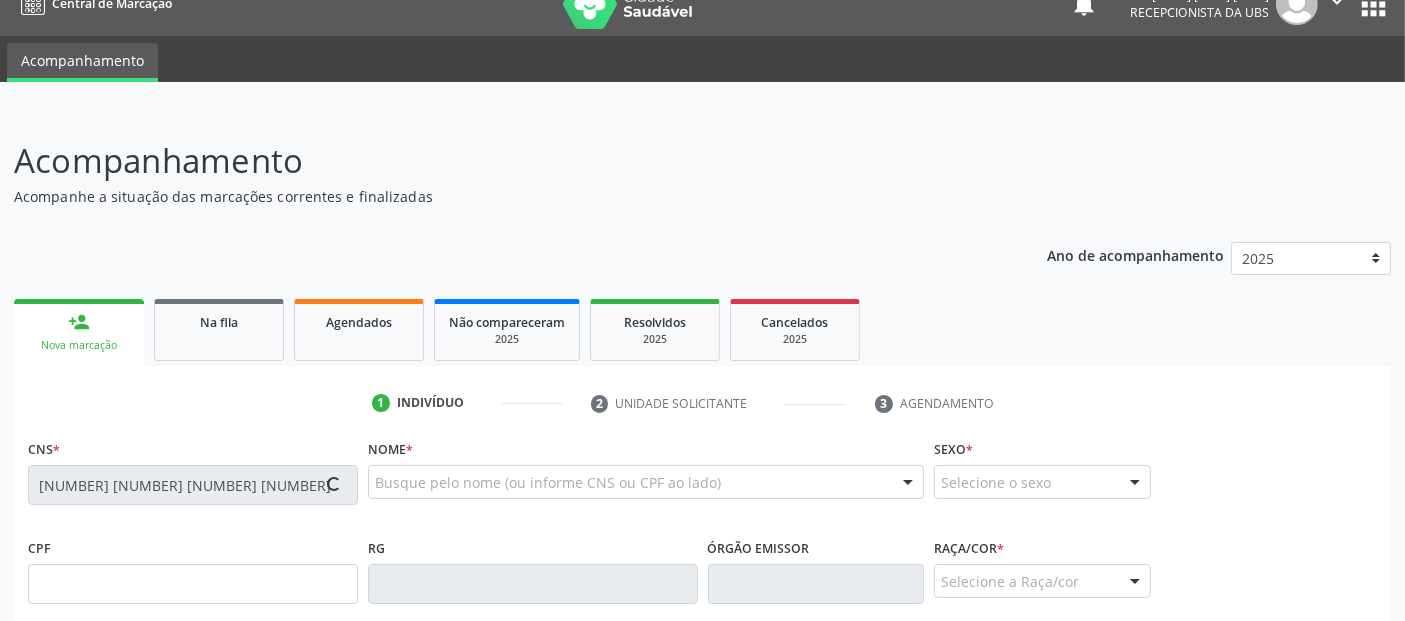 type on "[NUMBER]" 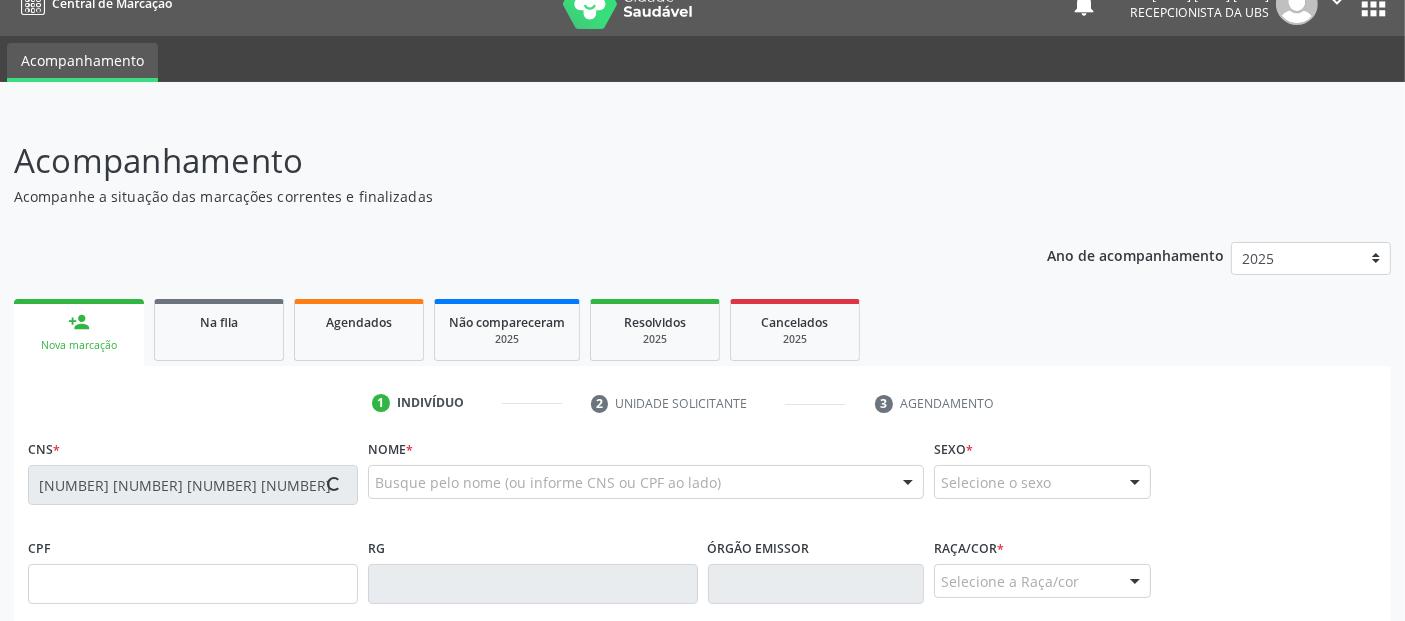 type on "[DATE]" 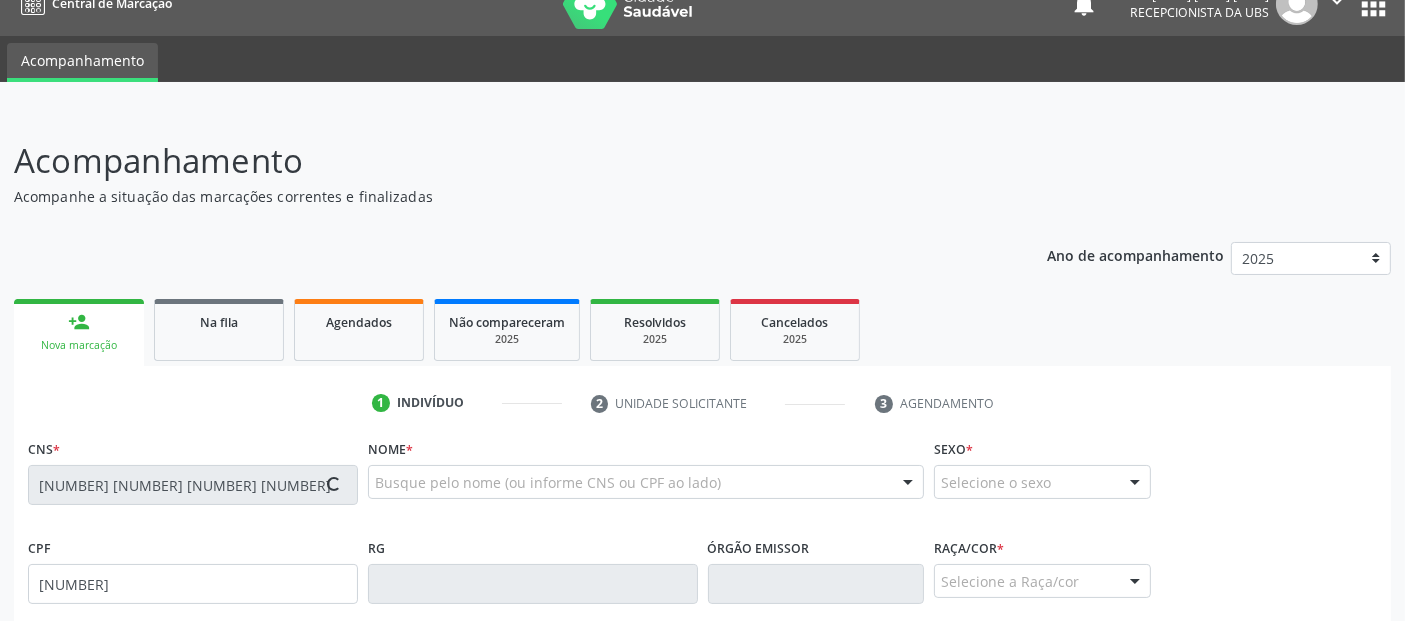 type on "([PHONE]) [PHONE]" 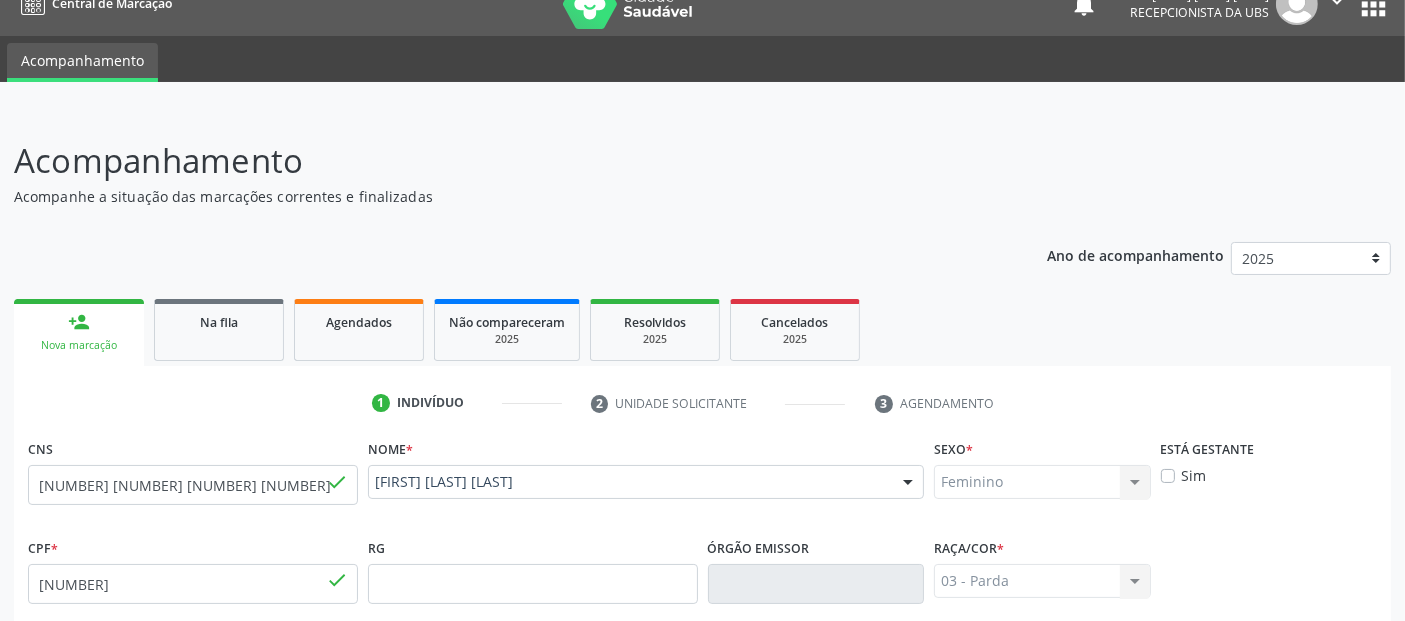 scroll, scrollTop: 489, scrollLeft: 0, axis: vertical 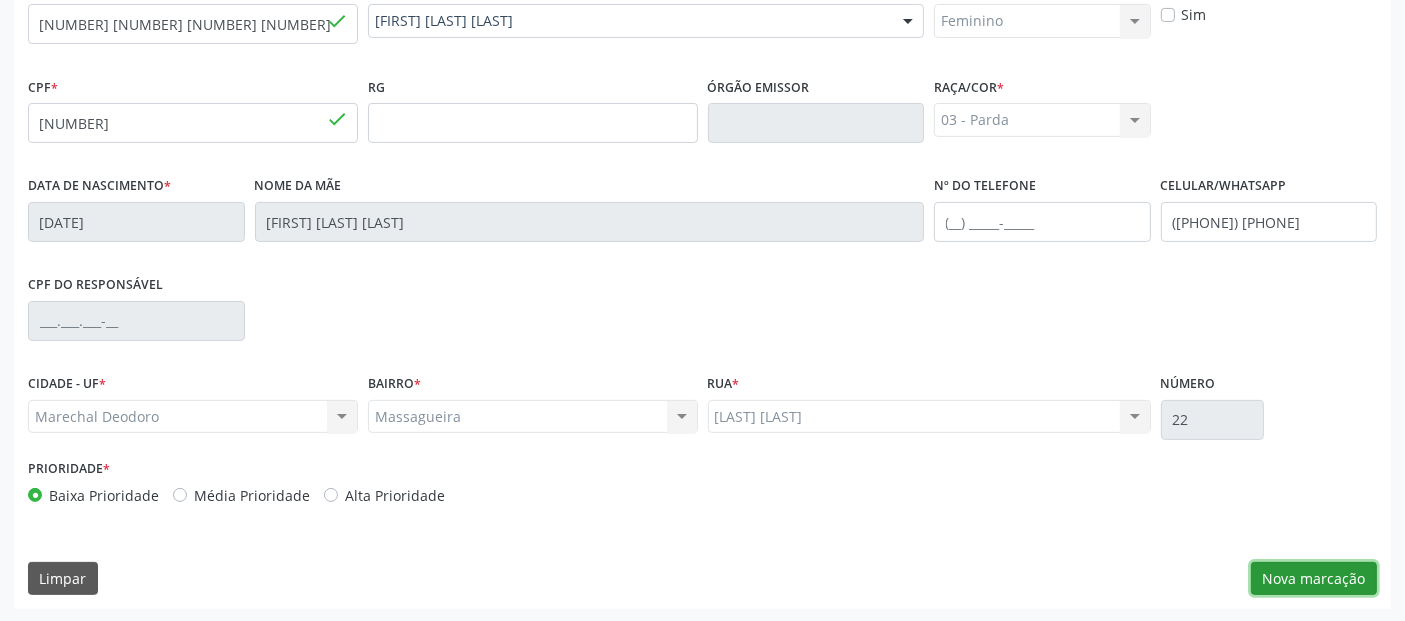 click on "Nova marcação" at bounding box center (1314, 579) 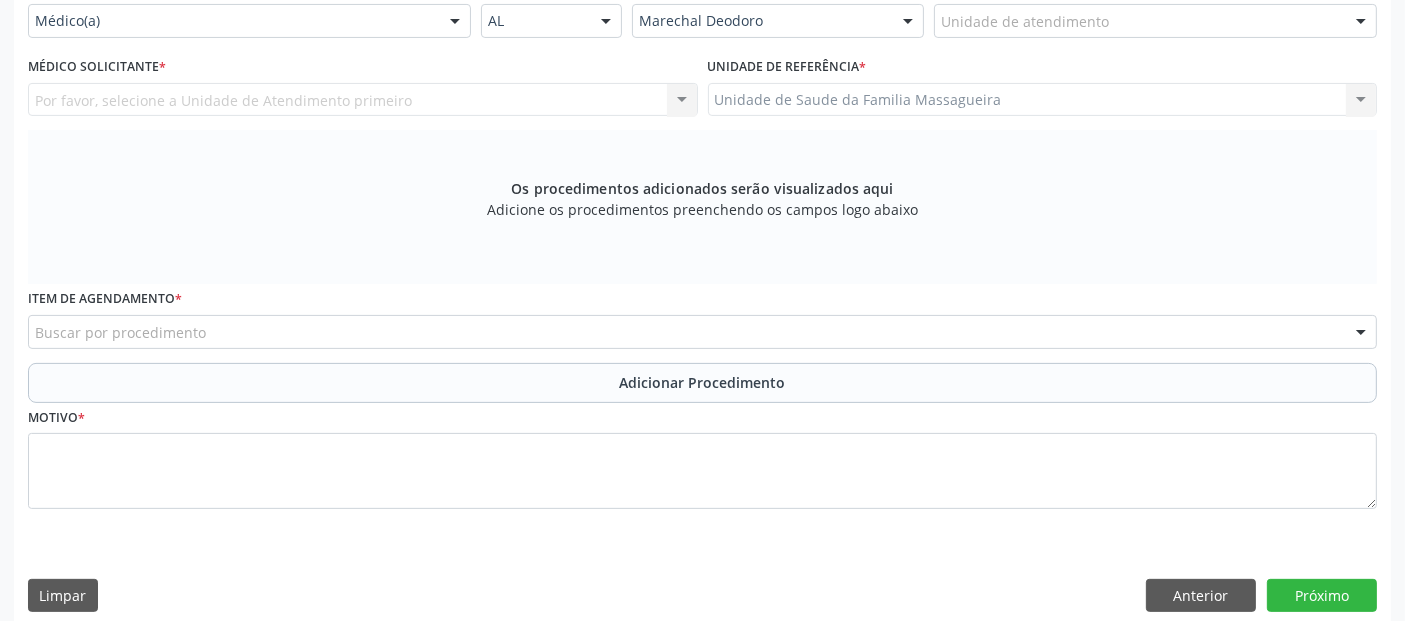 scroll, scrollTop: 273, scrollLeft: 0, axis: vertical 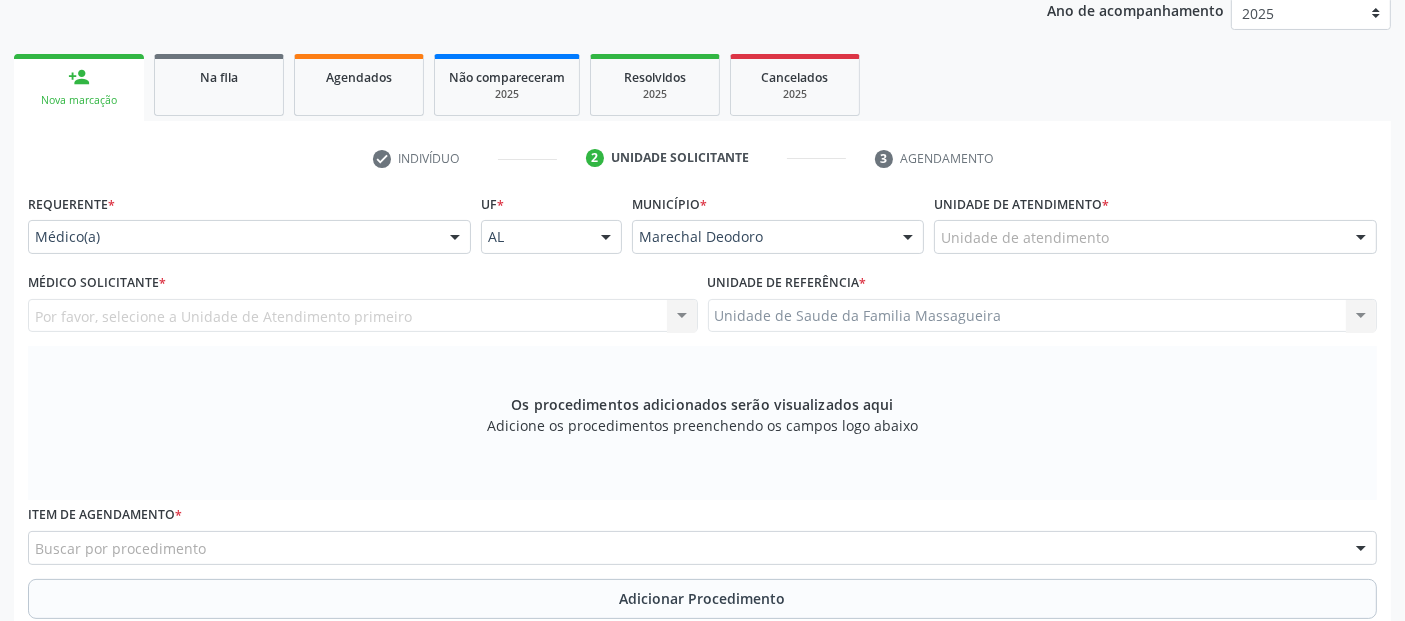 click on "Unidade de atendimento
*" at bounding box center (1021, 204) 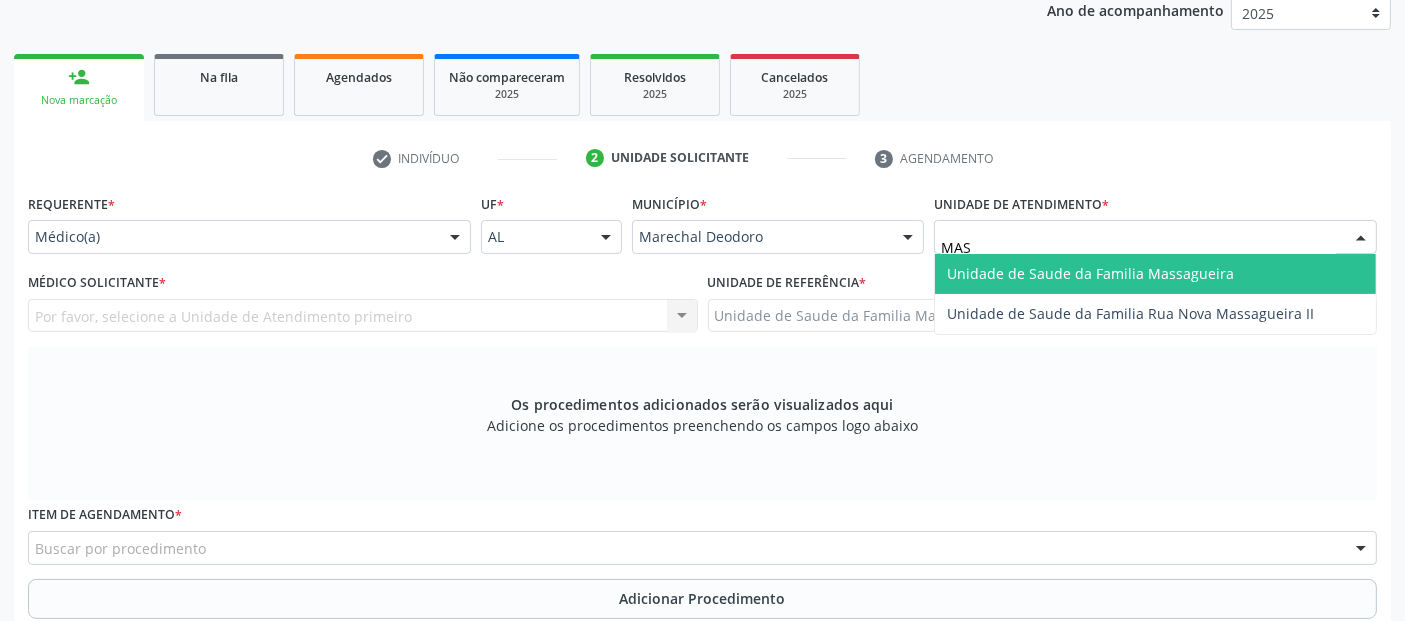type on "MASS" 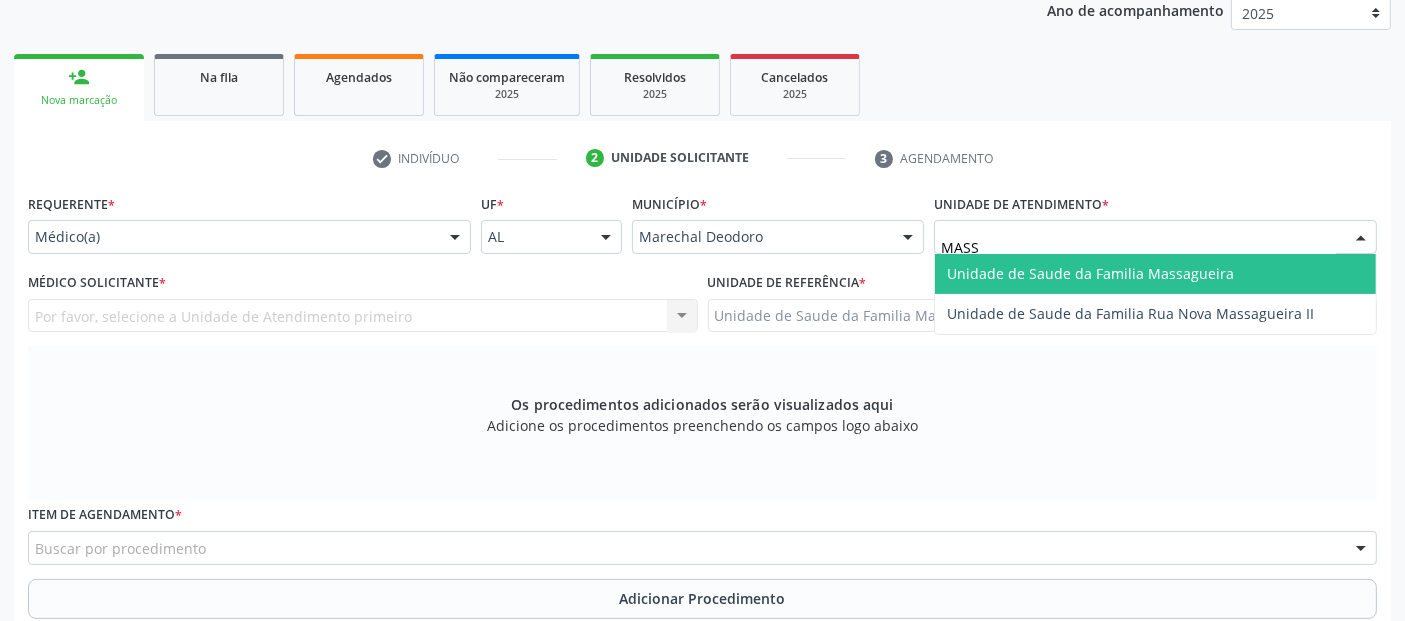 click on "Unidade de Saude da Familia Massagueira" at bounding box center (1090, 273) 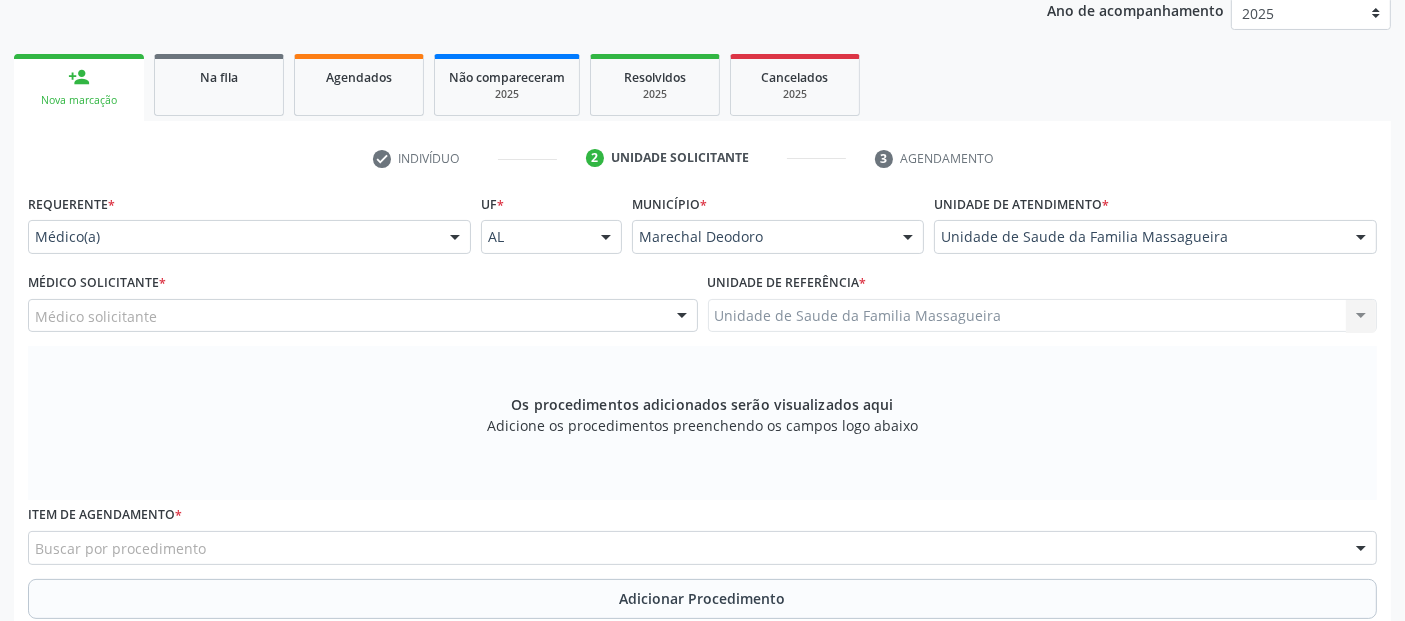 click on "Médico solicitante
[FIRST] [LAST]   [FIRST] [LAST]   [FIRST] [LAST] [LAST]   [FIRST] [LAST] [LAST]   [FIRST] [LAST] [LAST]   [FIRST] [LAST] [LAST]   [FIRST] [LAST] [LAST]   [FIRST] [LAST] [LAST]
Nenhum resultado encontrado para: "   "
Não há nenhuma opção para ser exibida." at bounding box center (363, 316) 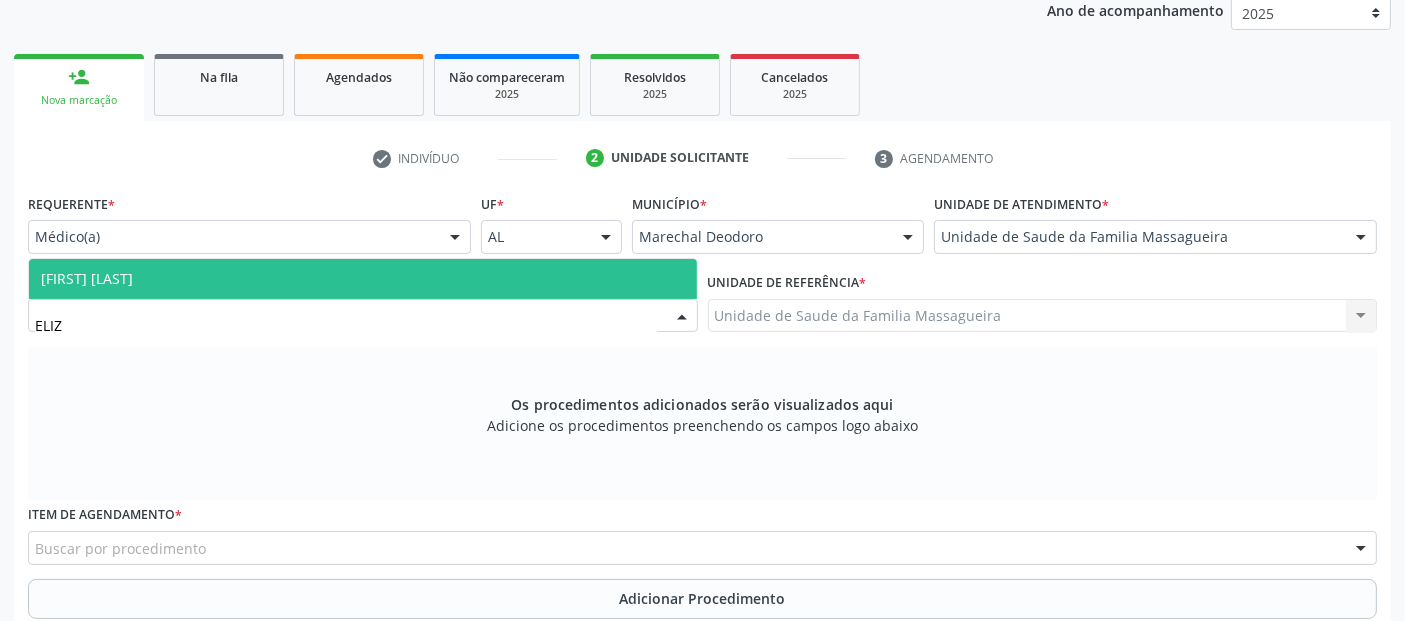 type on "ELIZA" 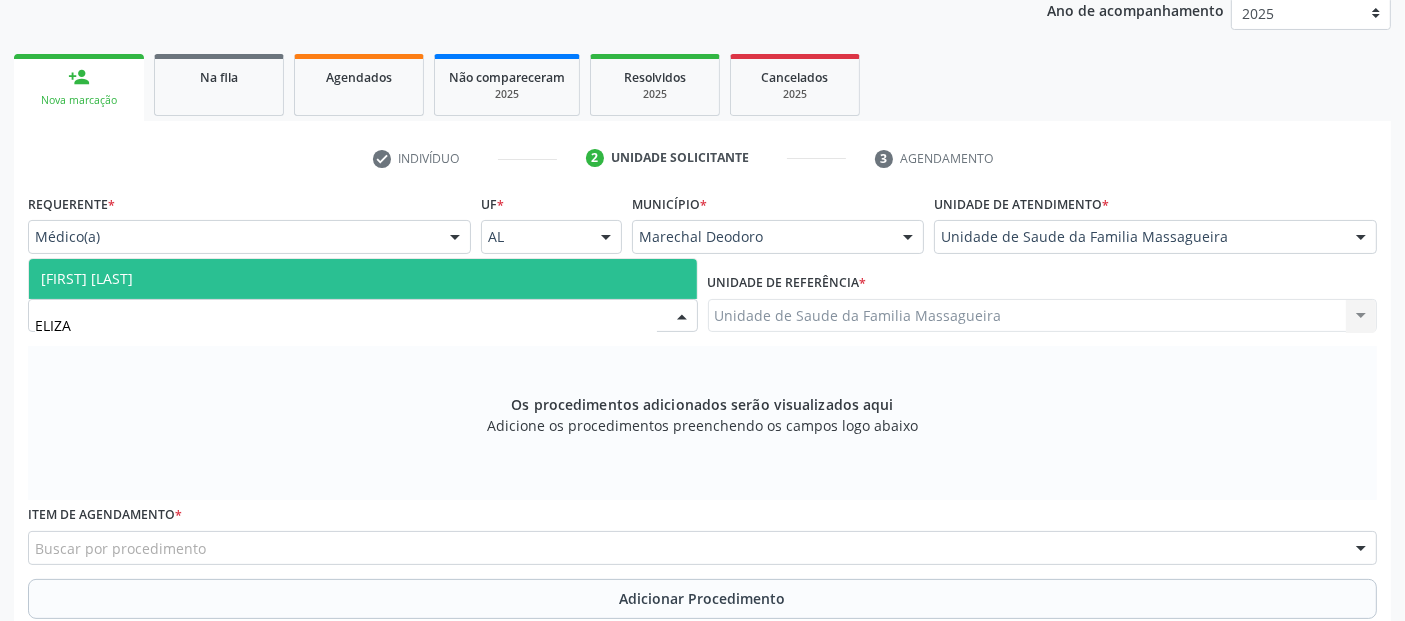 click on "[FIRST] [LAST]" at bounding box center [363, 279] 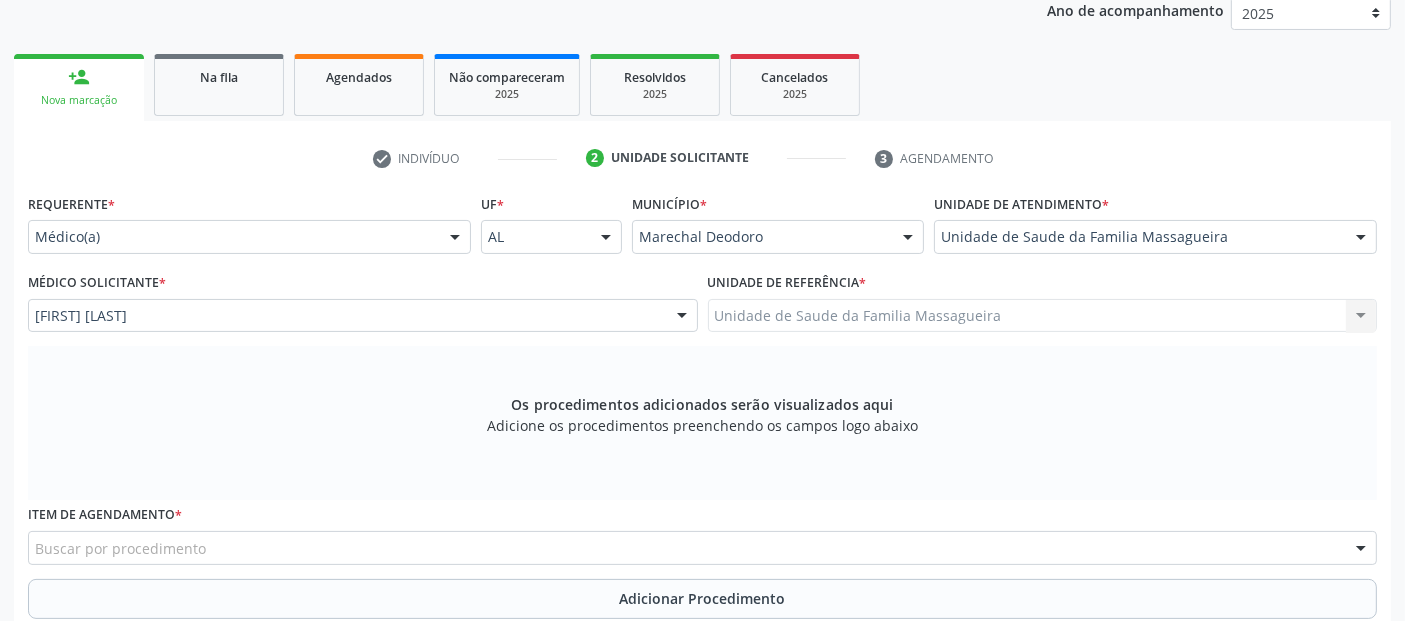 scroll, scrollTop: 505, scrollLeft: 0, axis: vertical 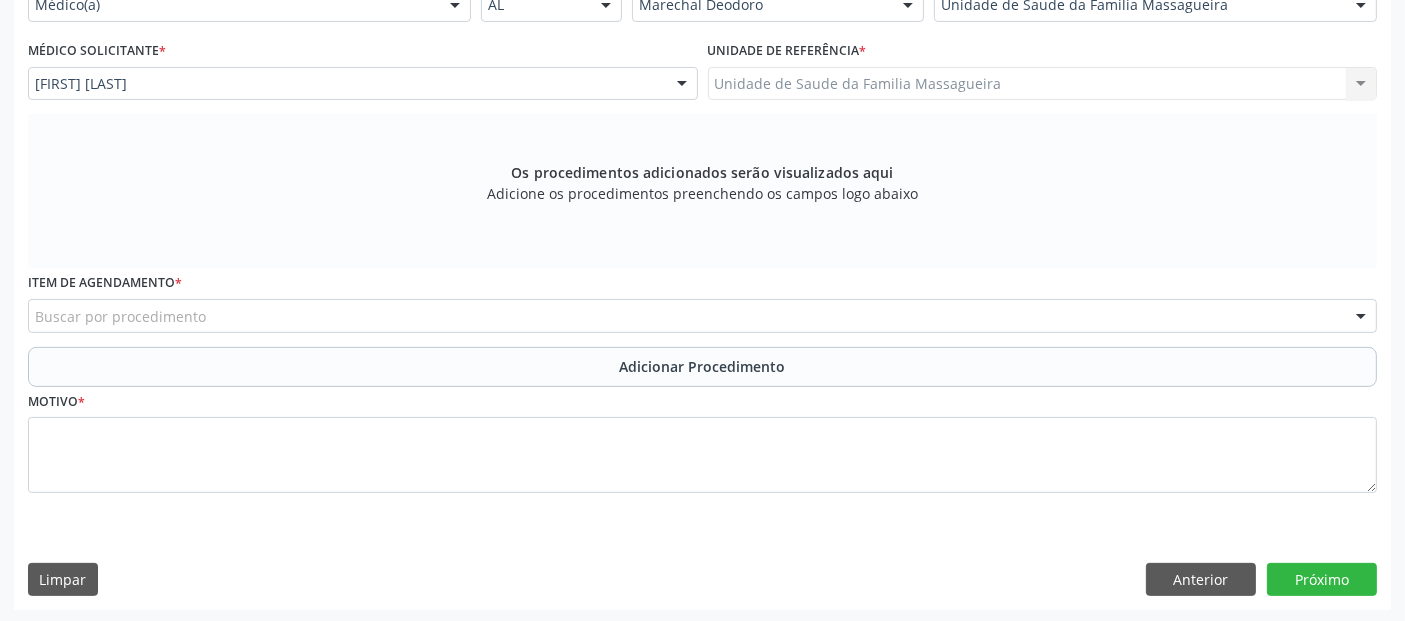 click on "Buscar por procedimento" at bounding box center [702, 316] 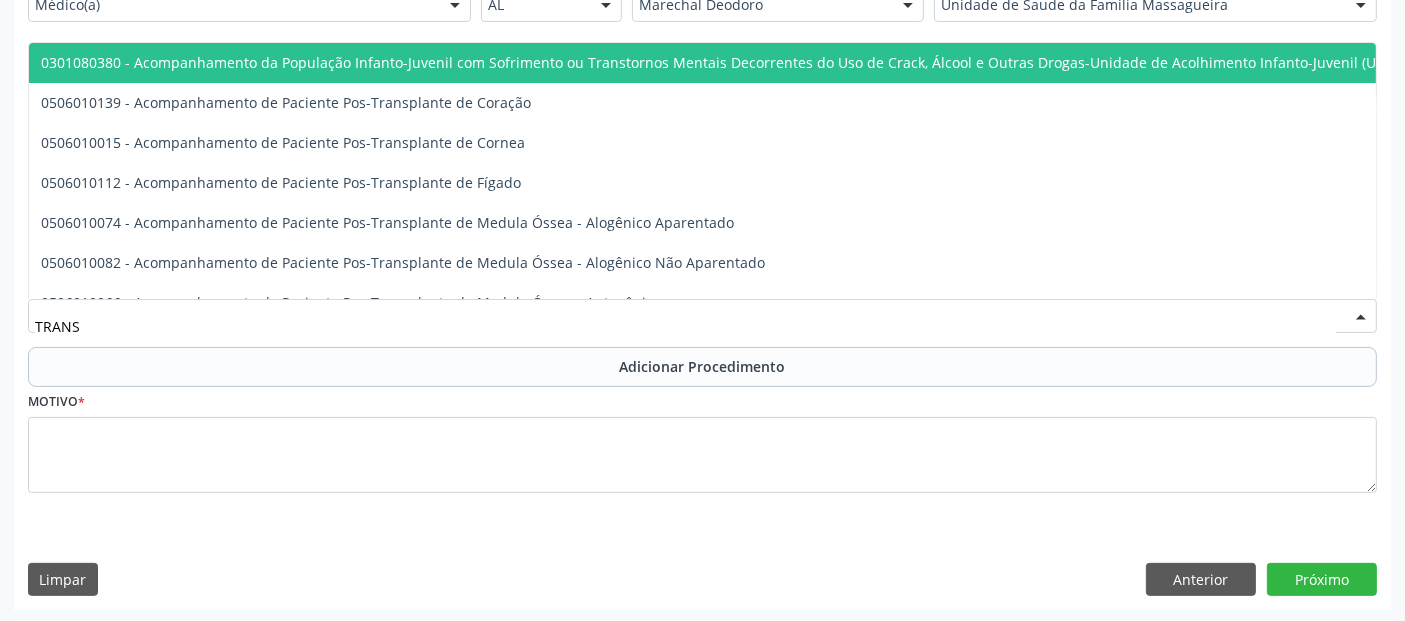 click on "TRANS" at bounding box center (685, 326) 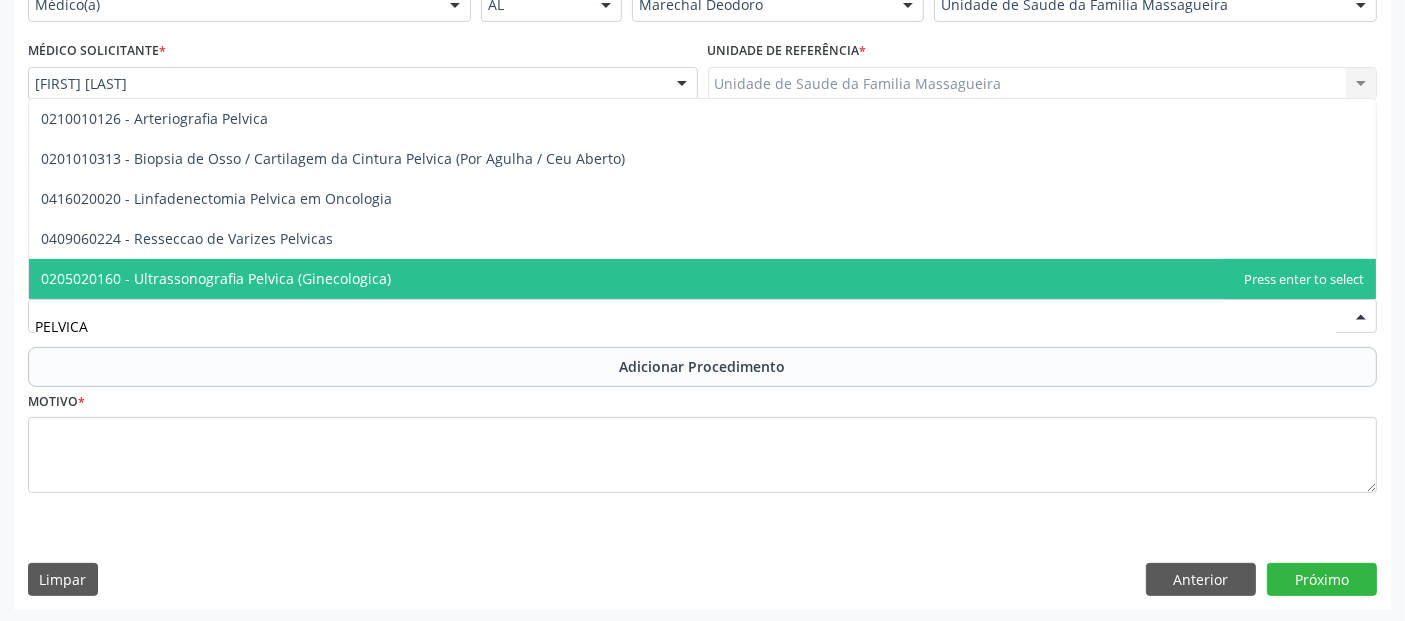 click on "0205020160 - Ultrassonografia Pelvica (Ginecologica)" at bounding box center [702, 279] 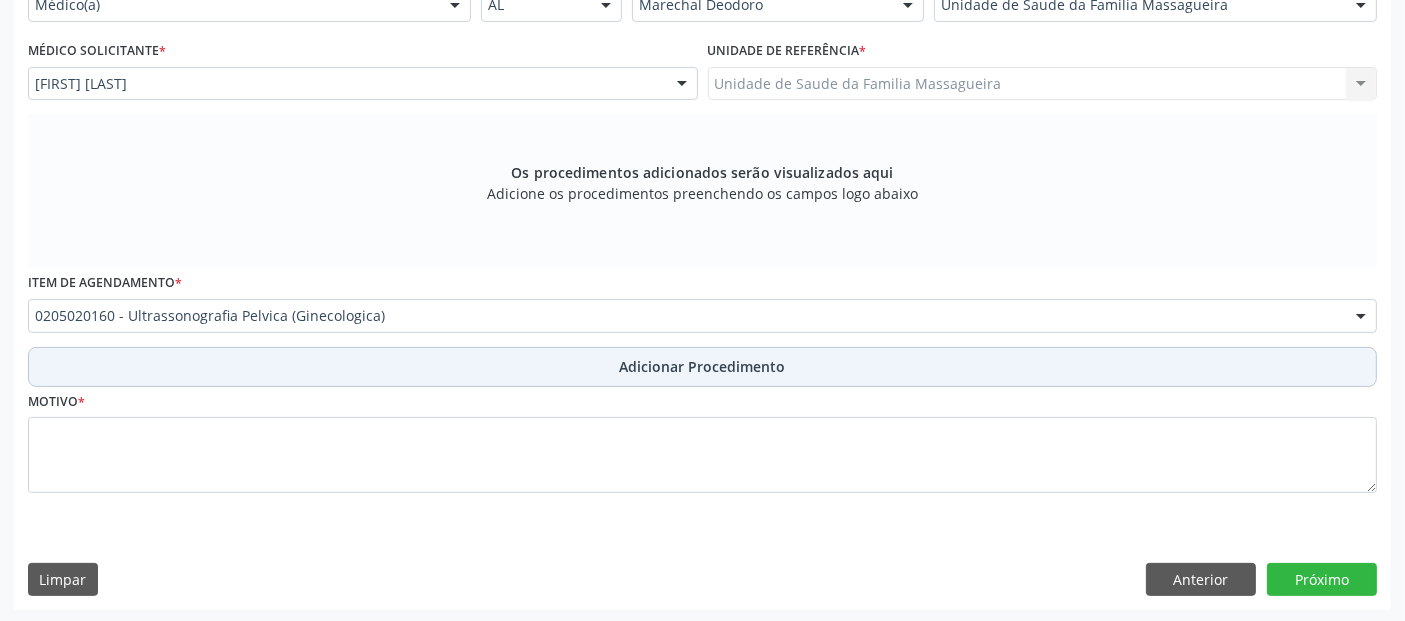 click on "Adicionar Procedimento" at bounding box center (702, 367) 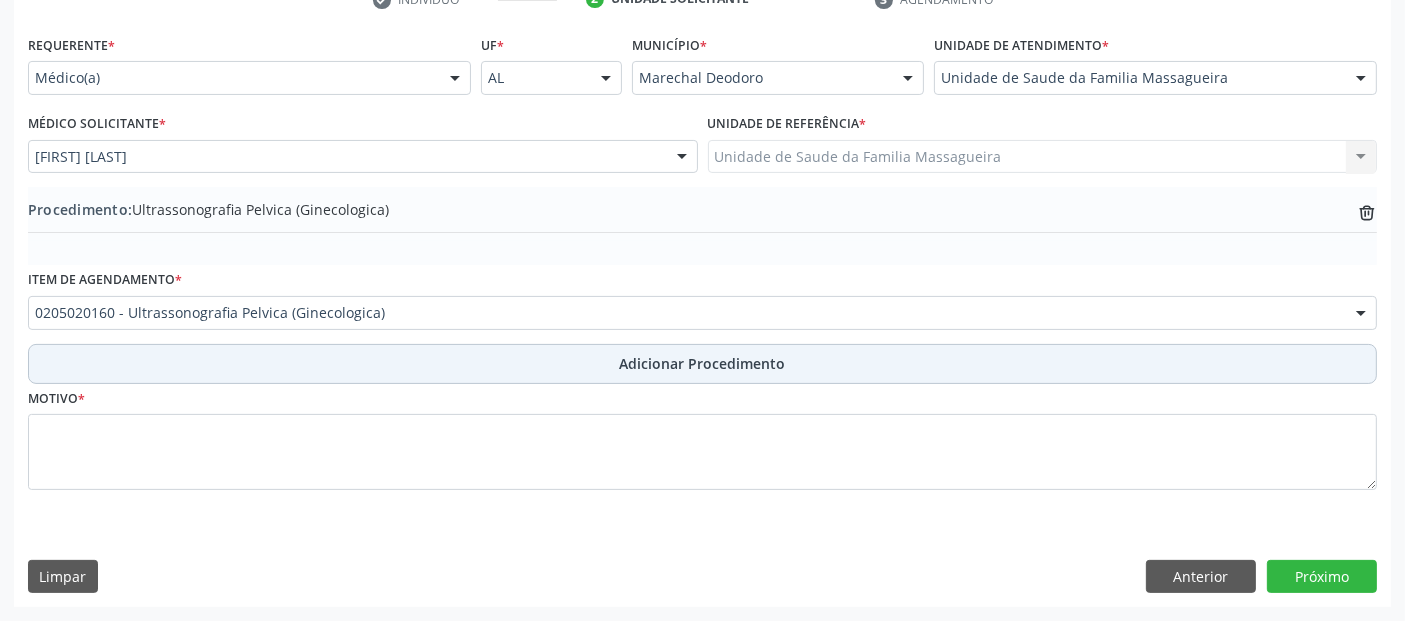 scroll, scrollTop: 429, scrollLeft: 0, axis: vertical 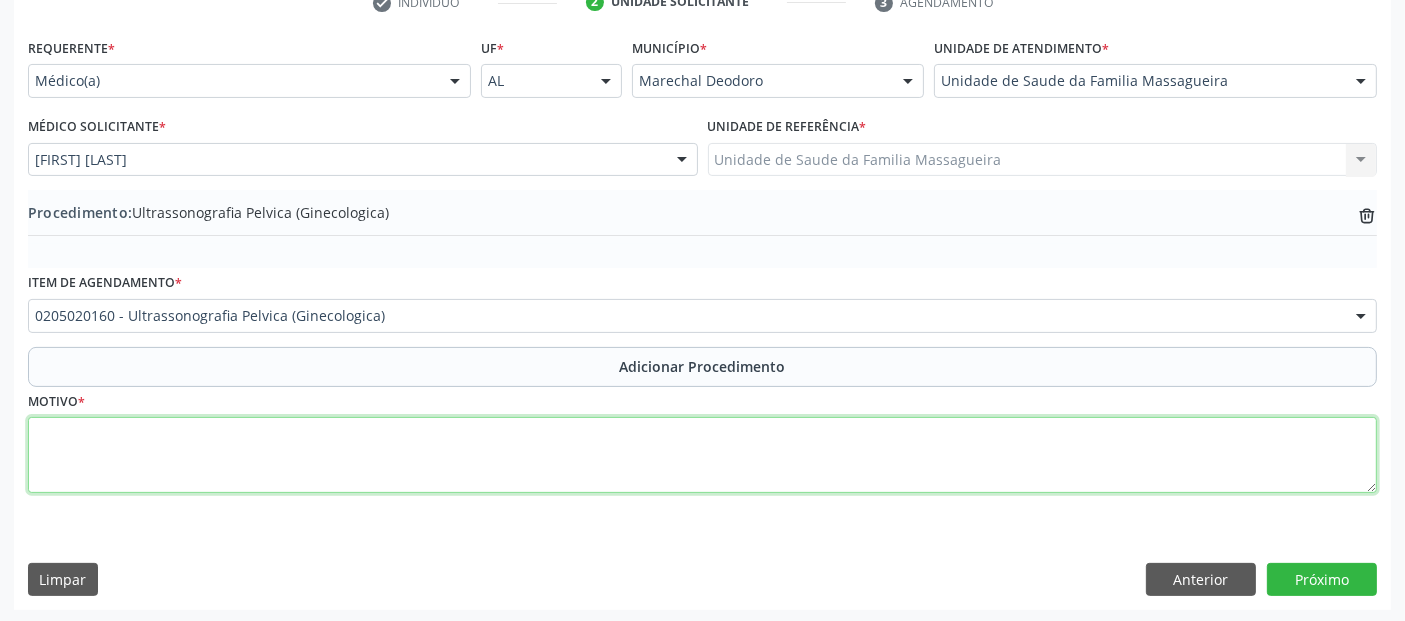 click at bounding box center [702, 455] 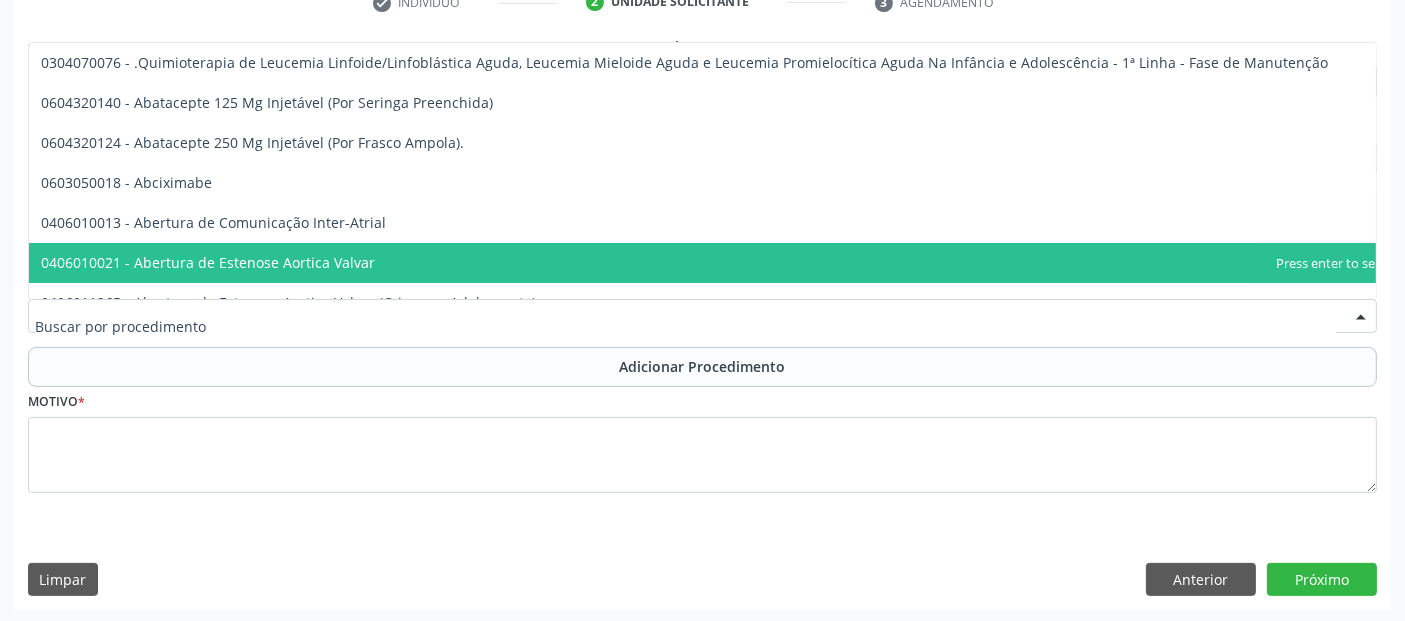 click at bounding box center [685, 326] 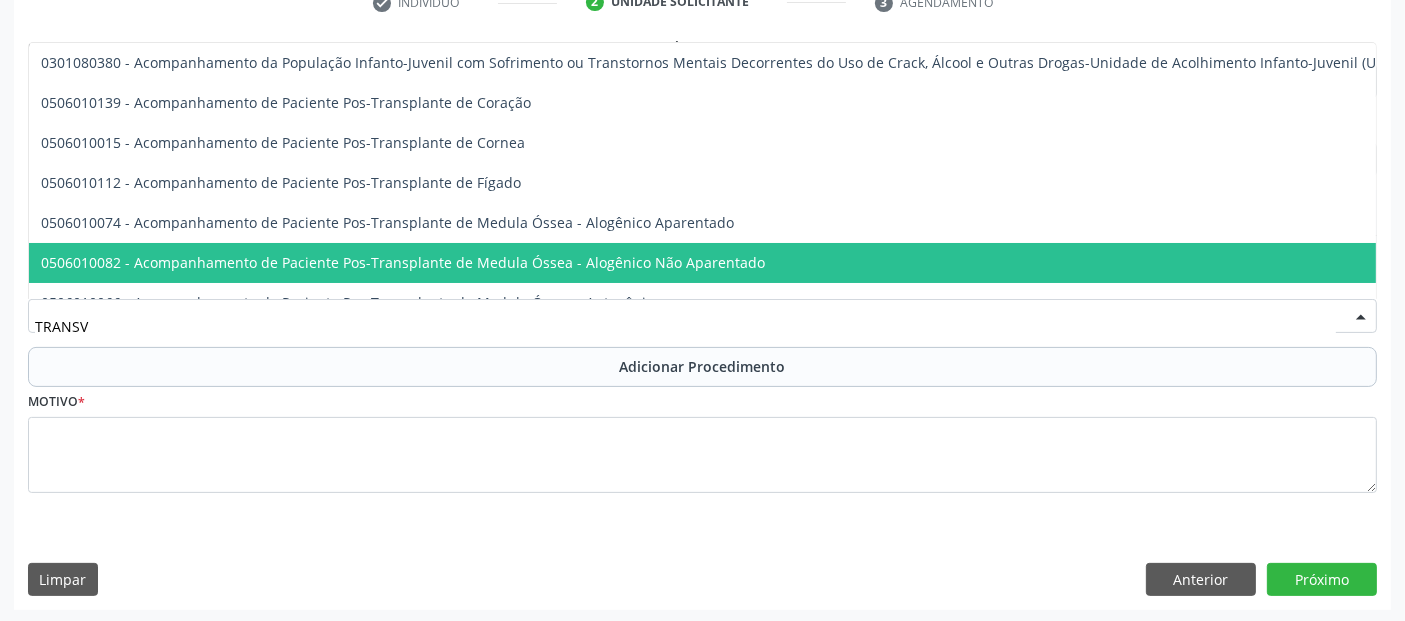 type on "TRANSVA" 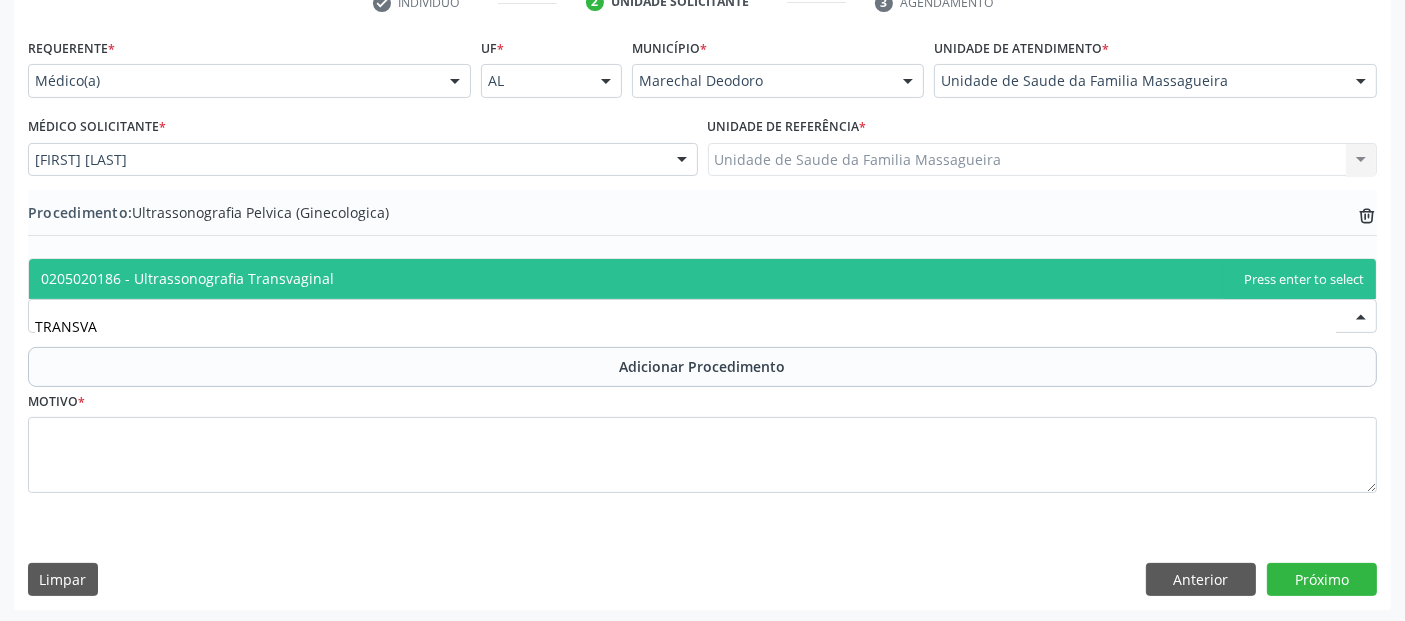 click on "0205020186 - Ultrassonografia Transvaginal" at bounding box center (187, 278) 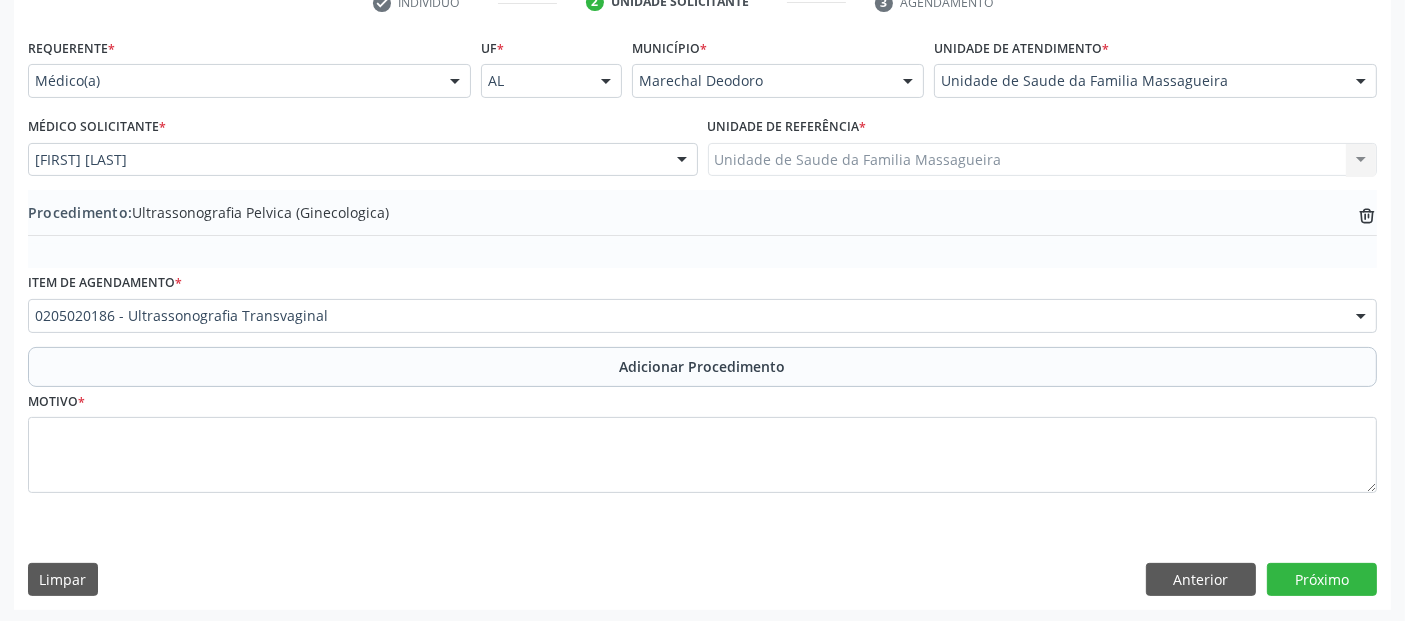 click on "Motivo
*" at bounding box center [702, 440] 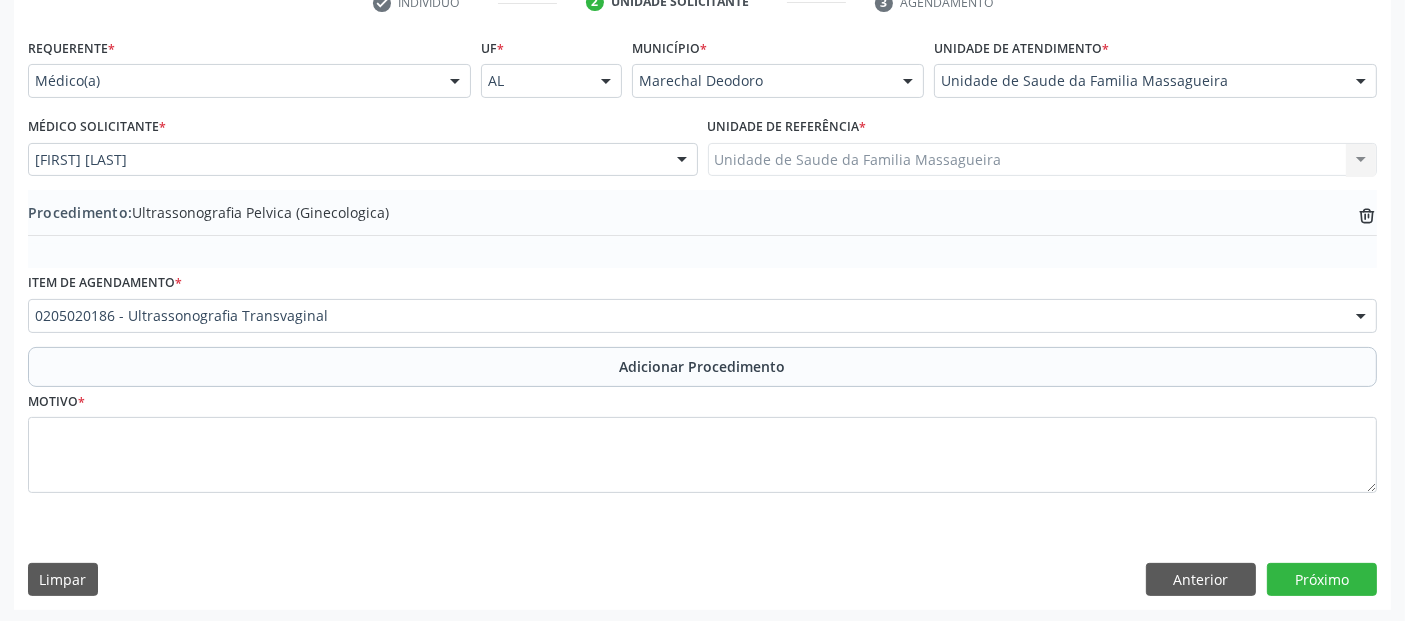 click on "Adicionar Procedimento" at bounding box center [702, 367] 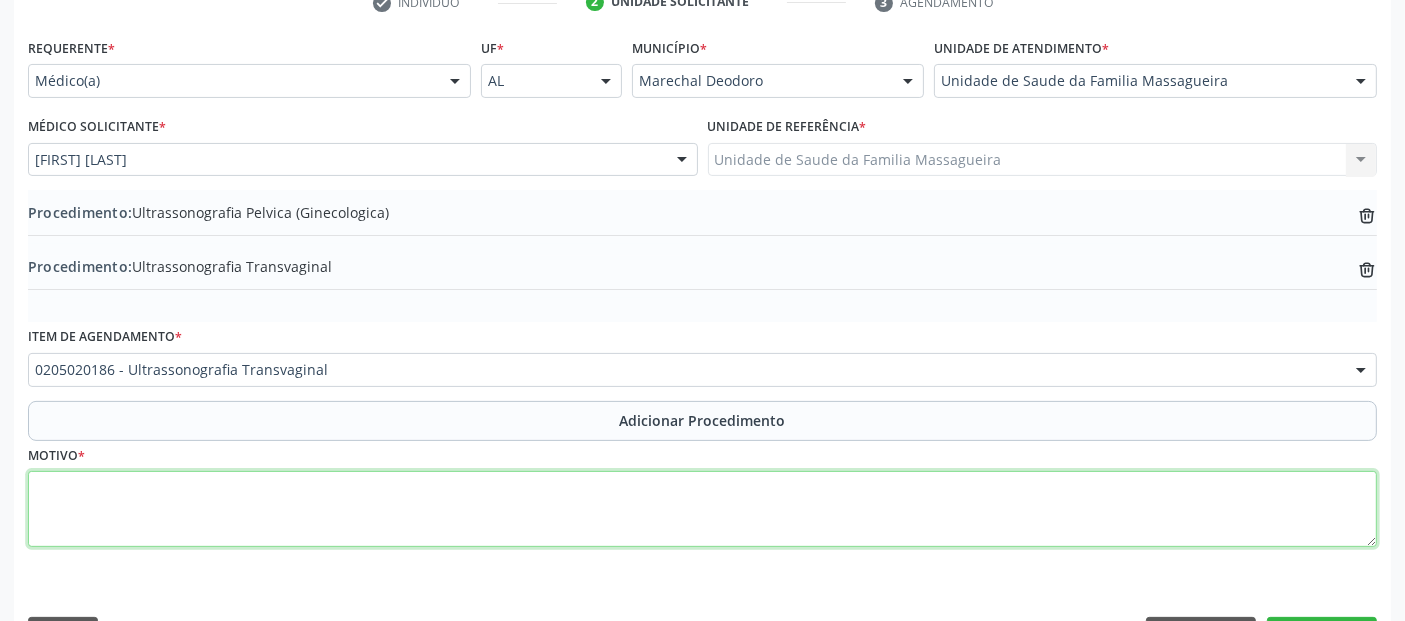 click at bounding box center [702, 509] 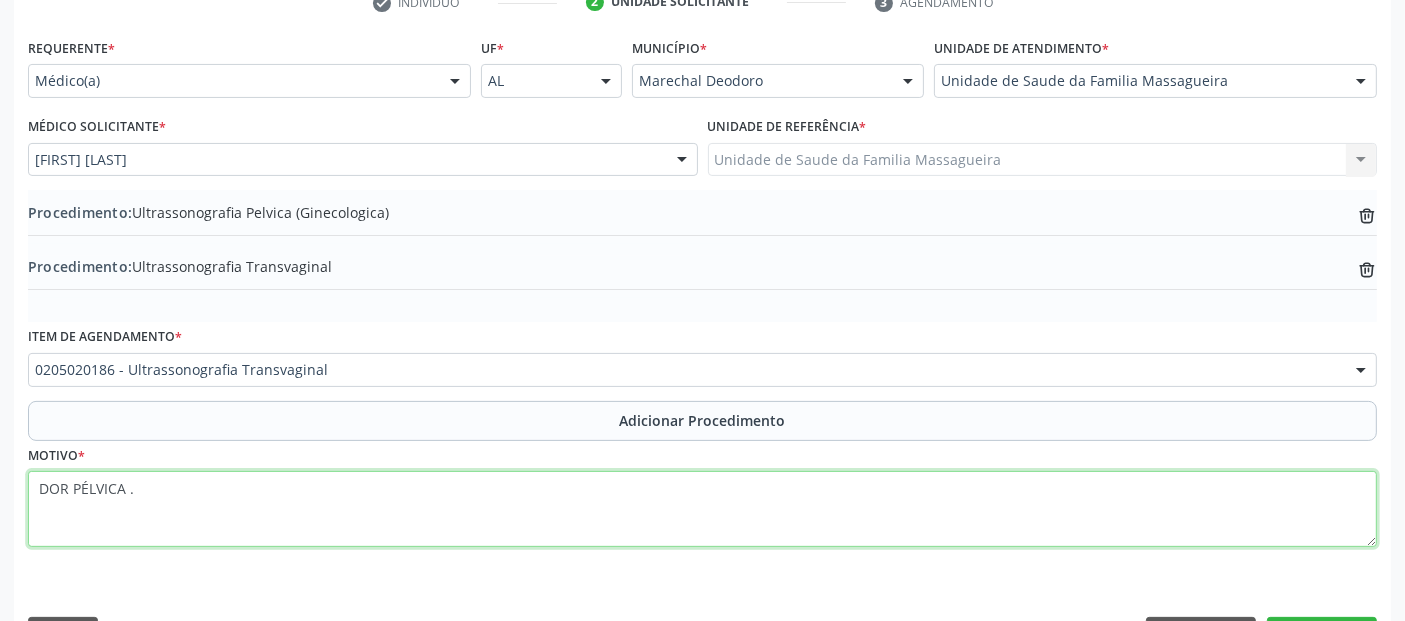 scroll, scrollTop: 483, scrollLeft: 0, axis: vertical 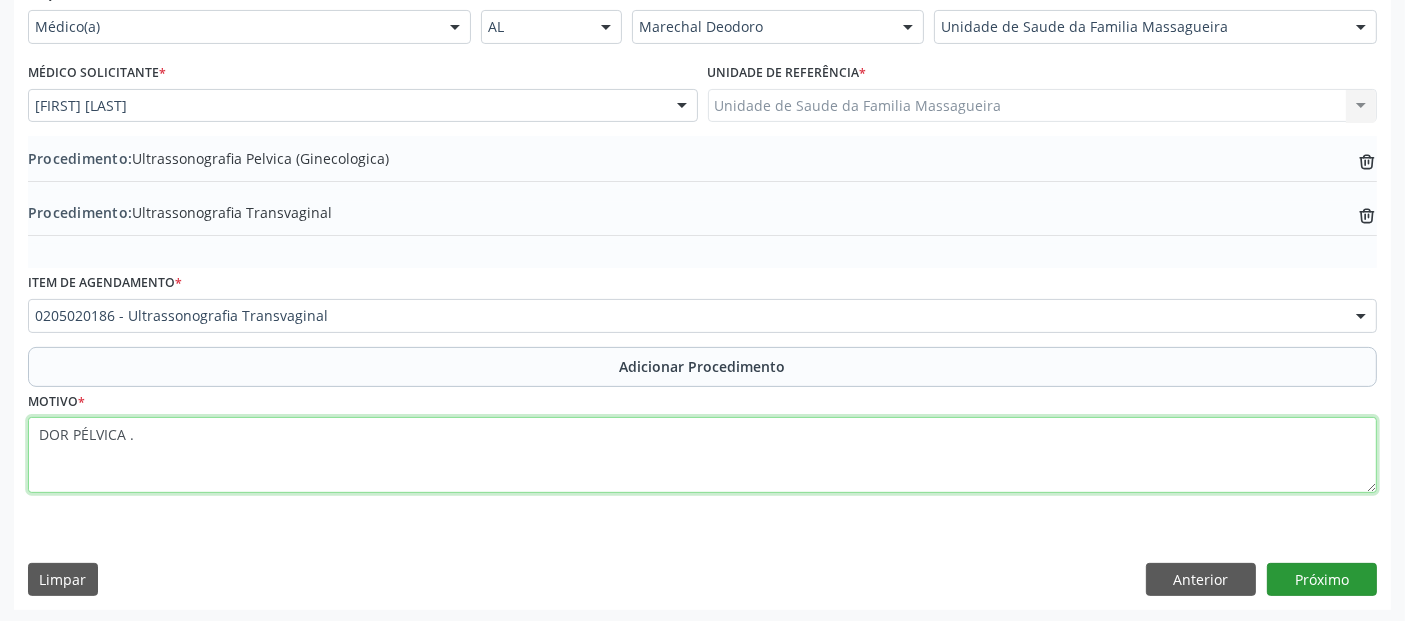 type on "DOR PÉLVICA ." 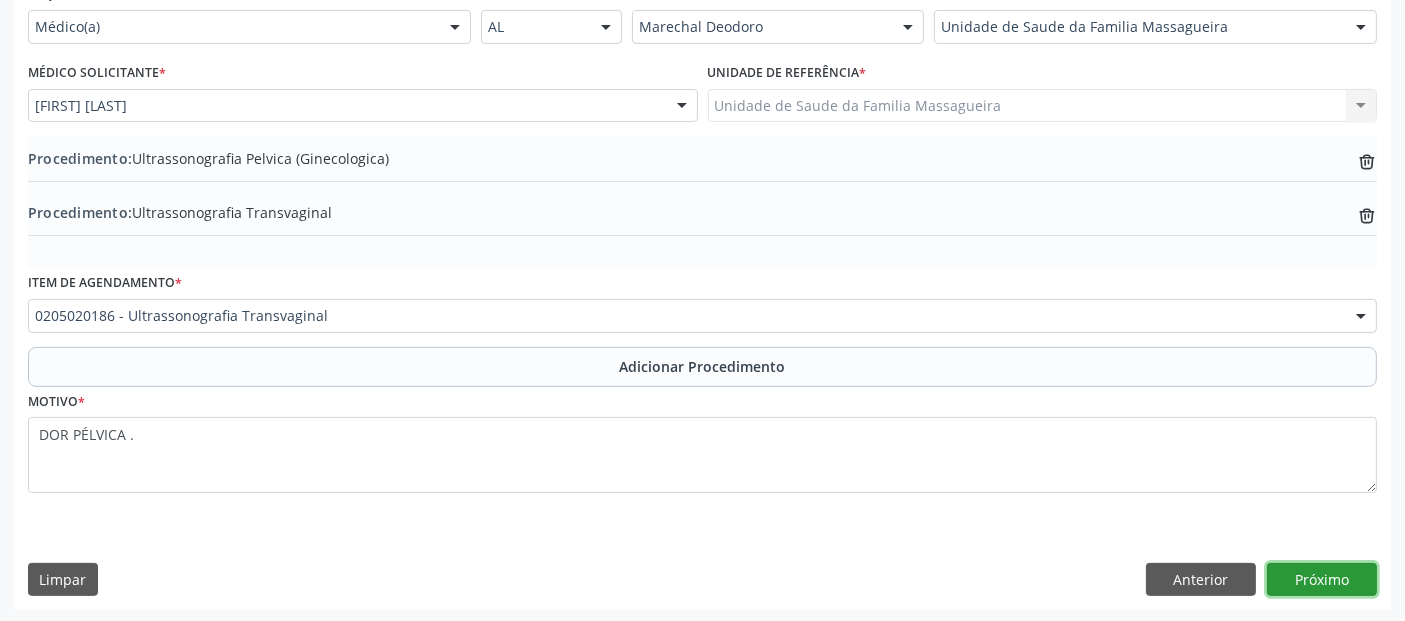 click on "Próximo" at bounding box center (1322, 580) 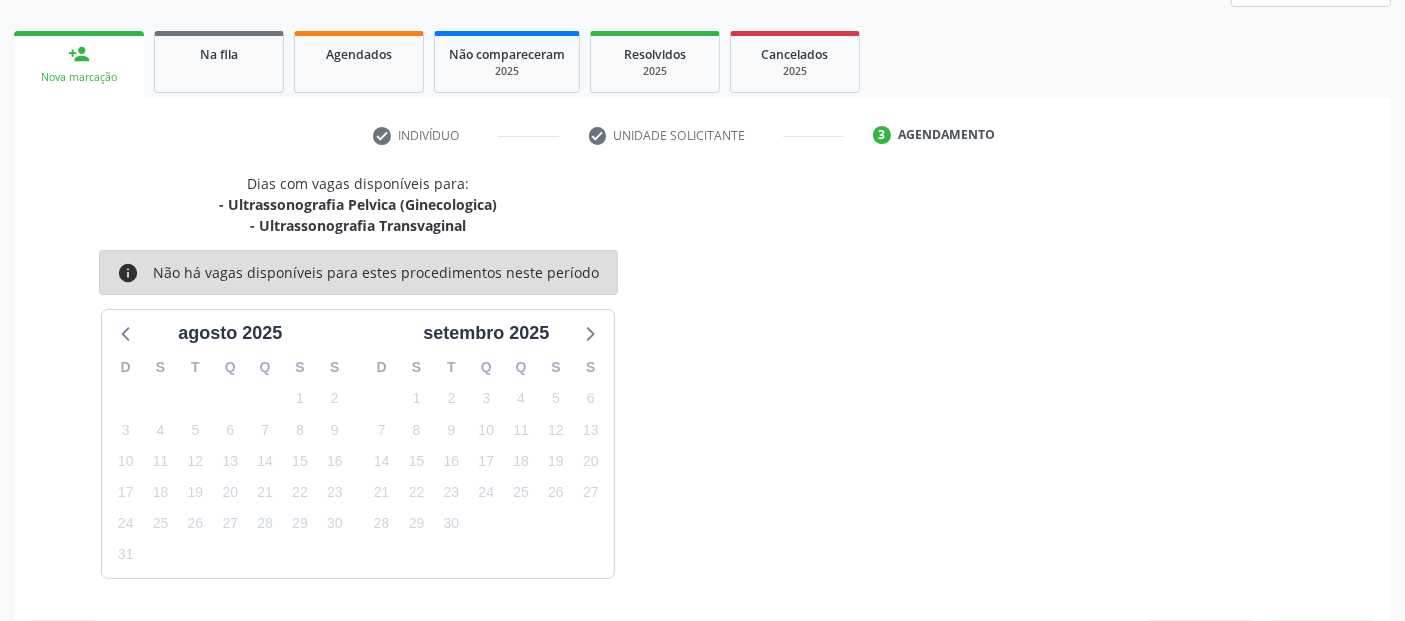 scroll, scrollTop: 354, scrollLeft: 0, axis: vertical 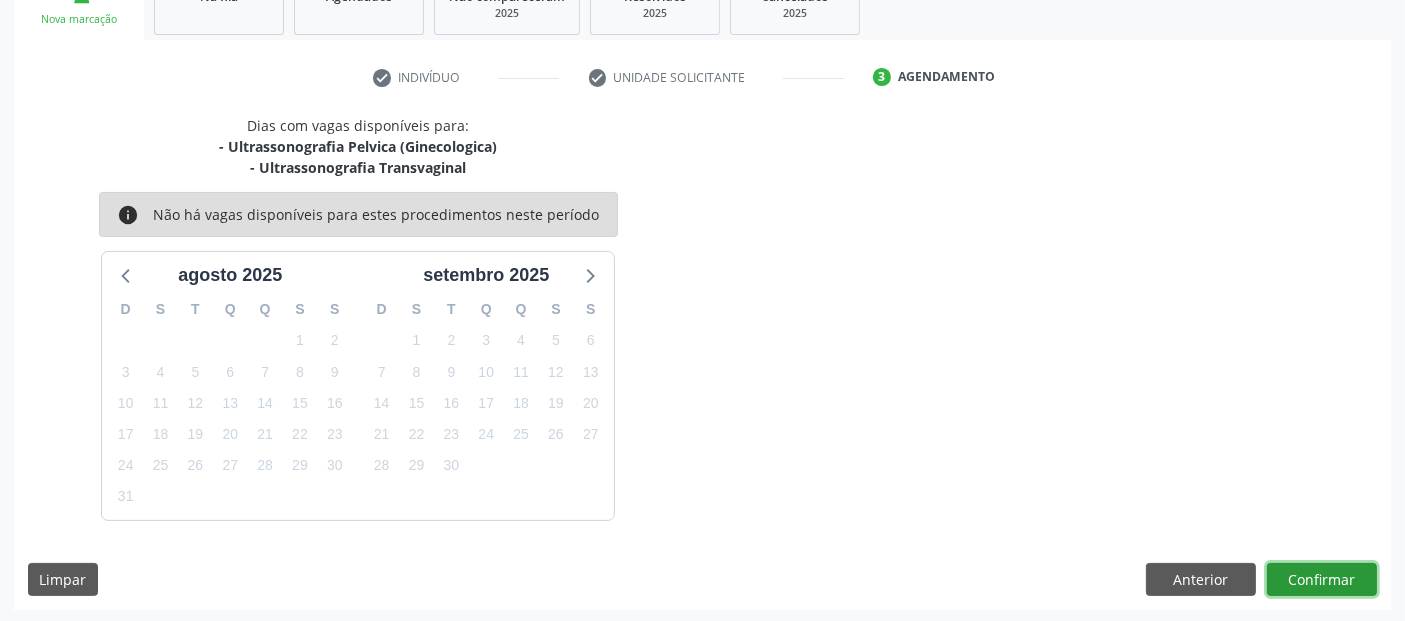 click on "Confirmar" at bounding box center (1322, 580) 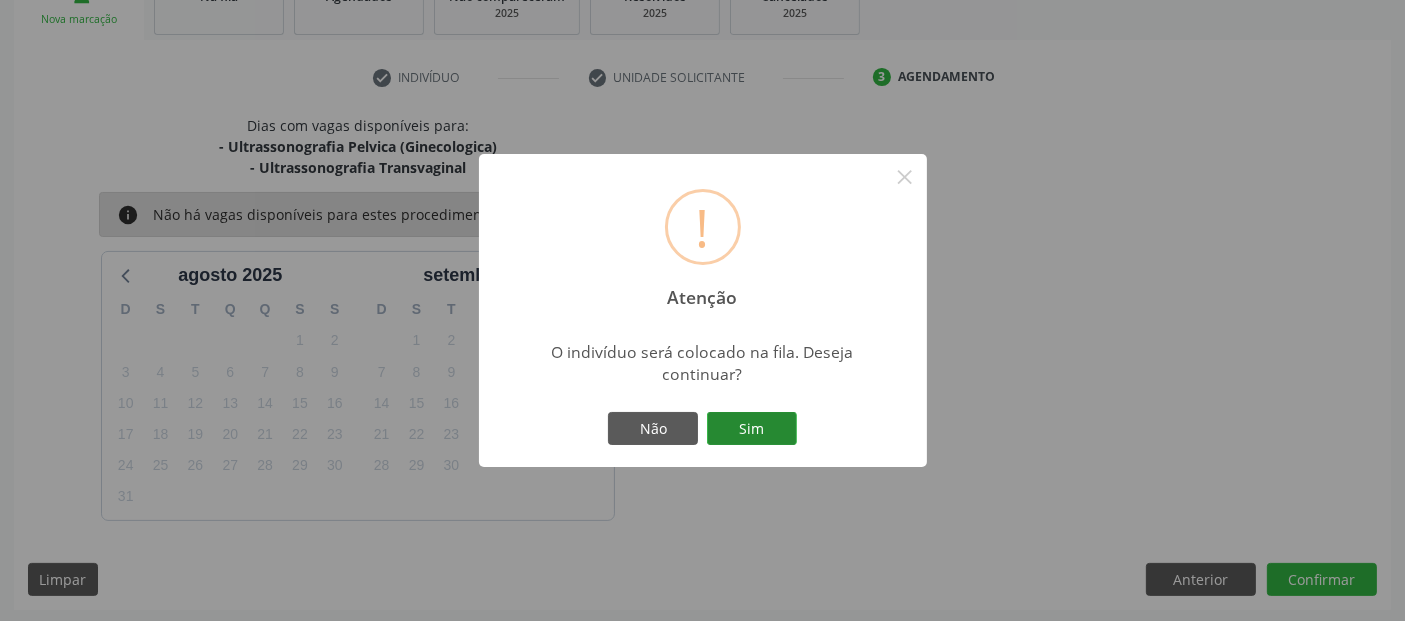 click on "Sim" at bounding box center (752, 429) 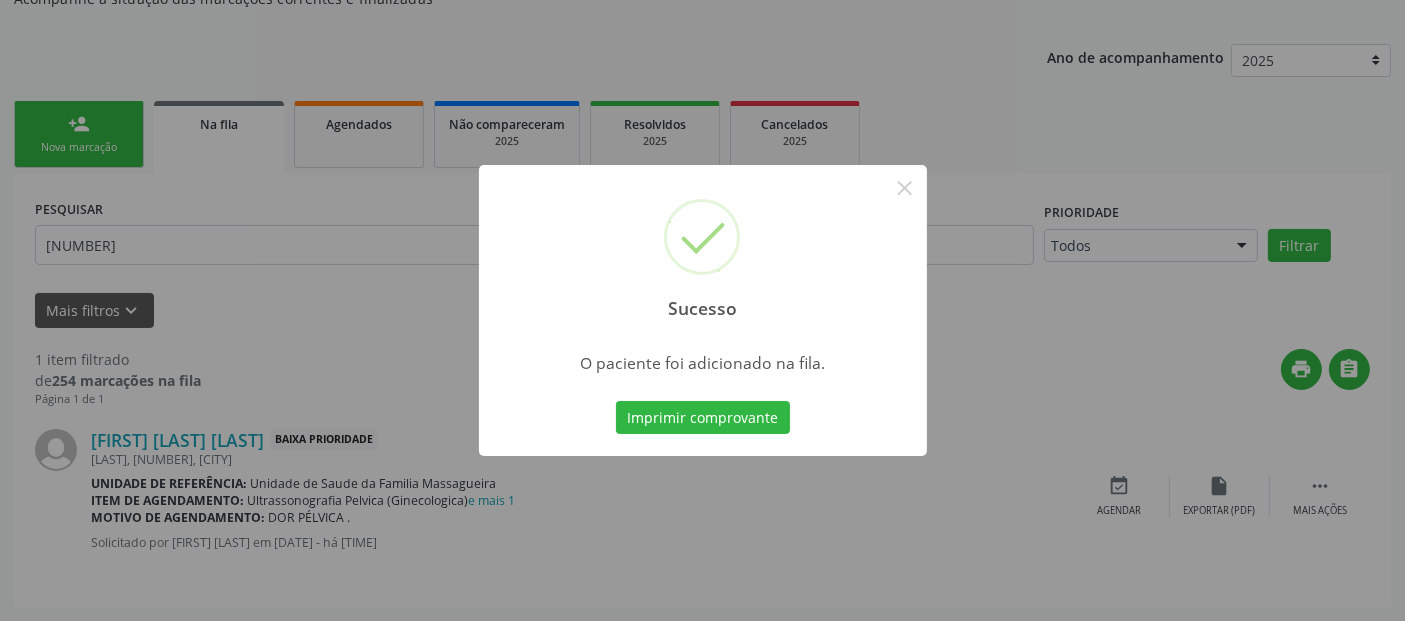 scroll, scrollTop: 71, scrollLeft: 0, axis: vertical 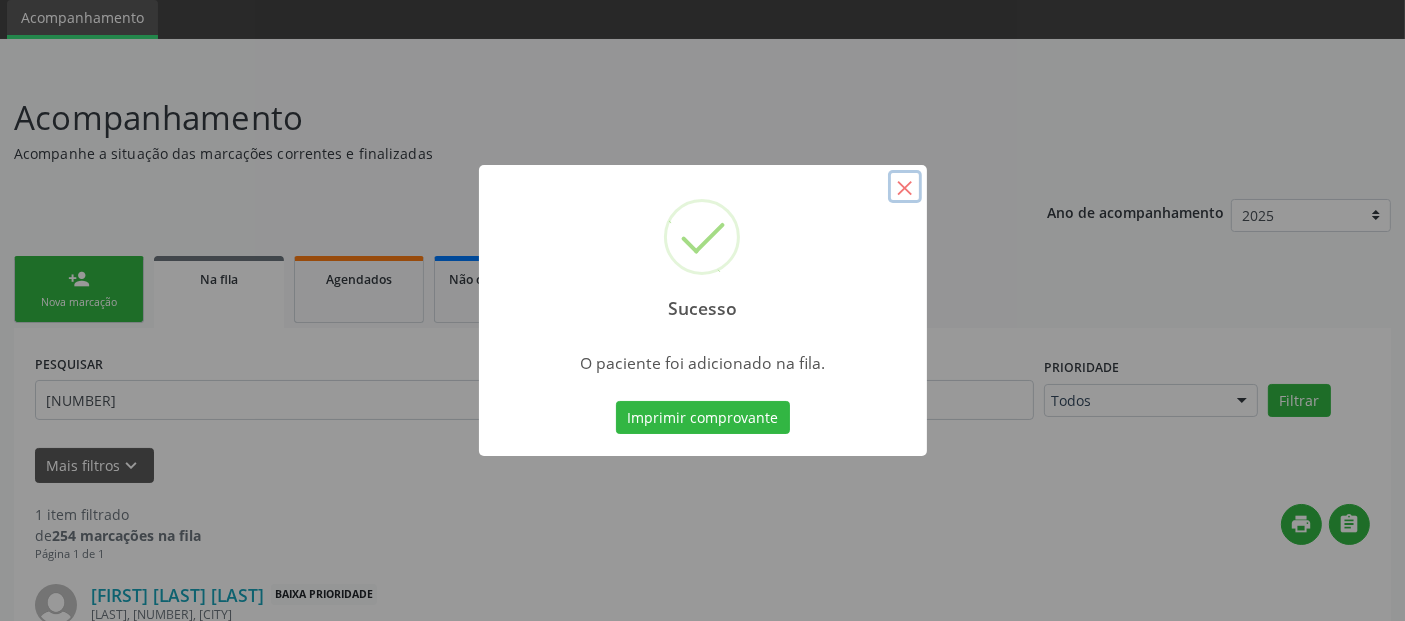 click on "×" at bounding box center (905, 187) 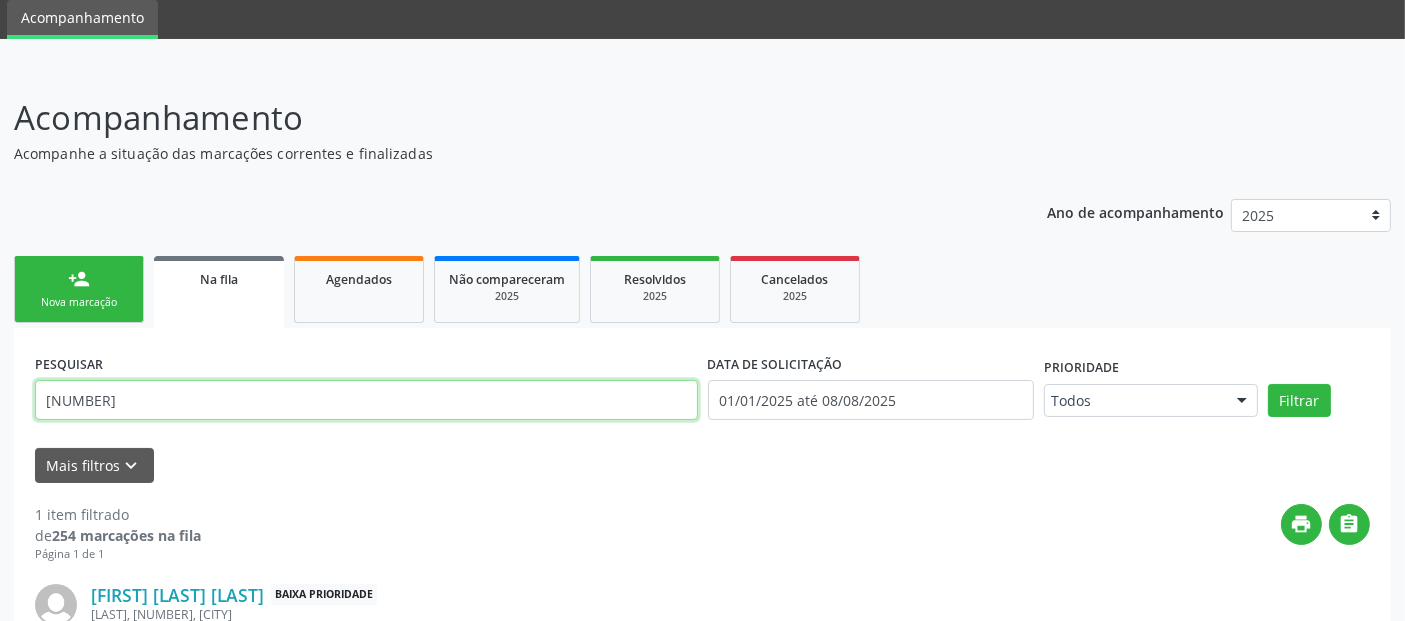 click on "[NUMBER]" at bounding box center (366, 400) 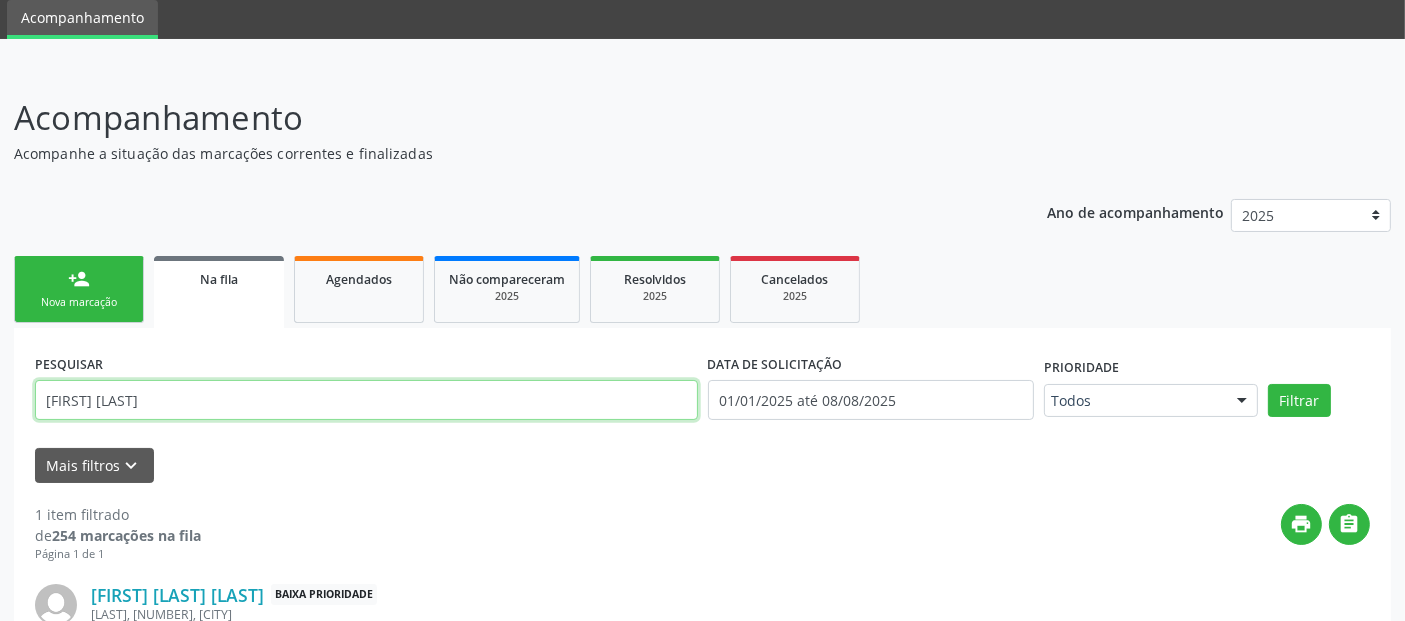 type on "[FIRST] [LAST]" 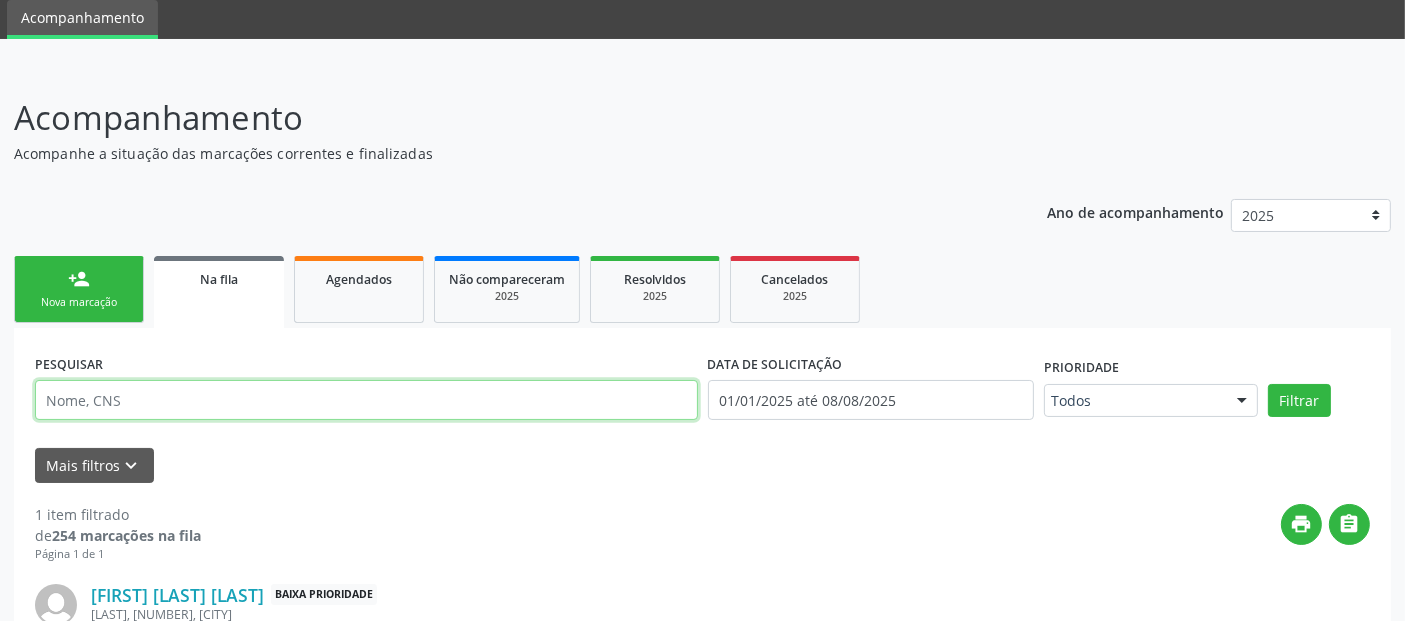 type 